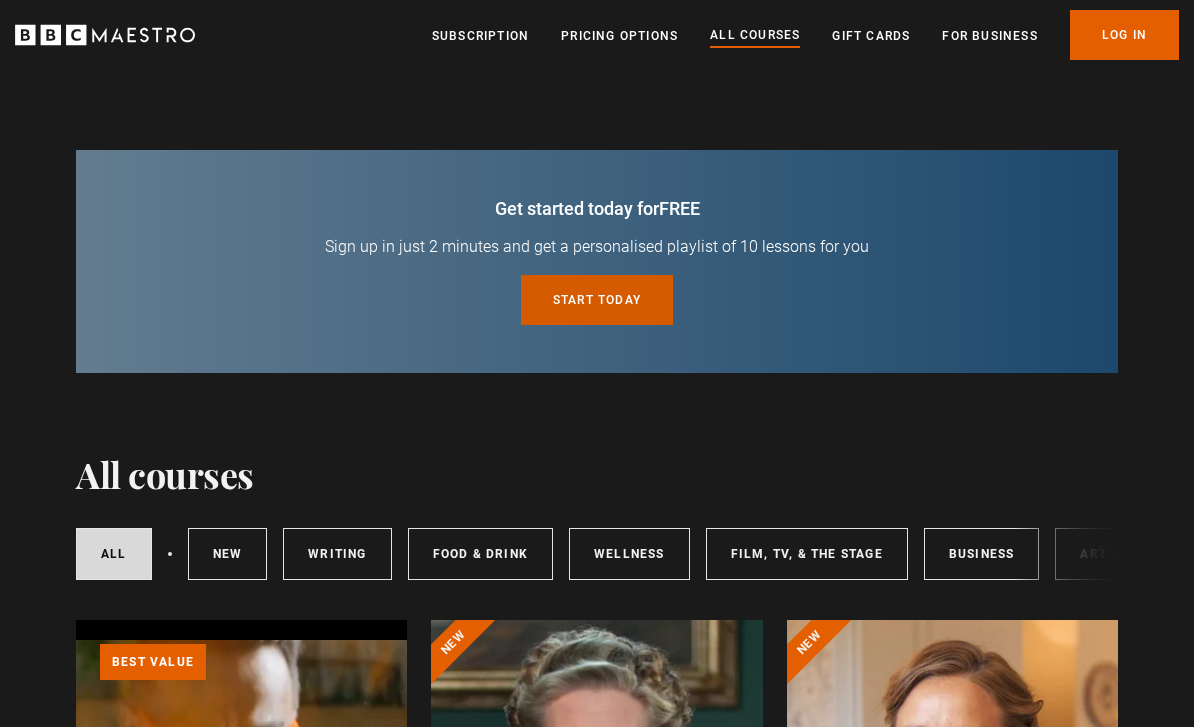 scroll, scrollTop: 0, scrollLeft: 0, axis: both 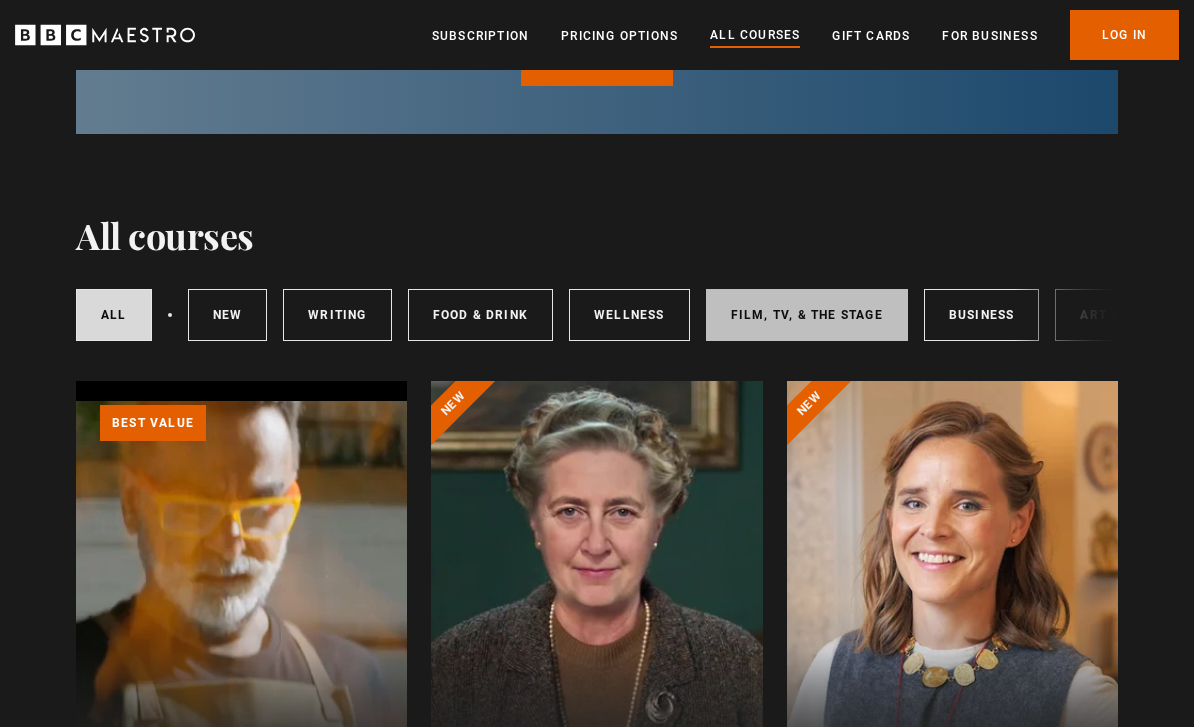 click on "Film, TV, & The Stage" at bounding box center (807, 316) 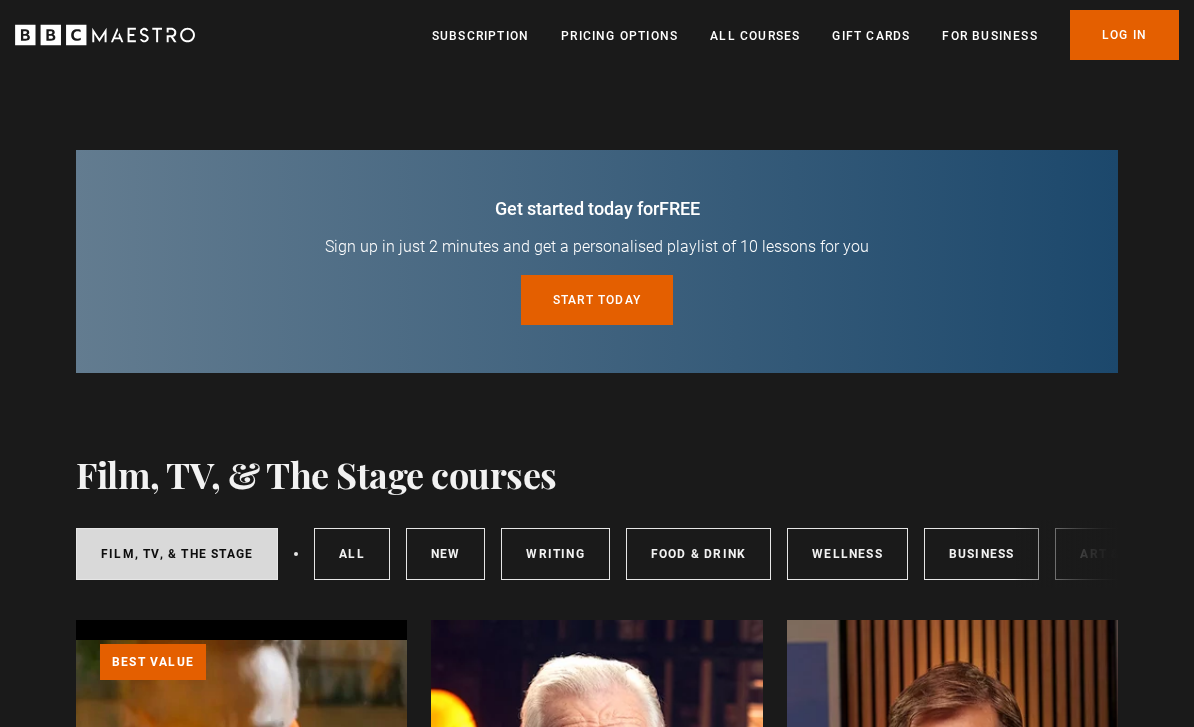 scroll, scrollTop: 0, scrollLeft: 0, axis: both 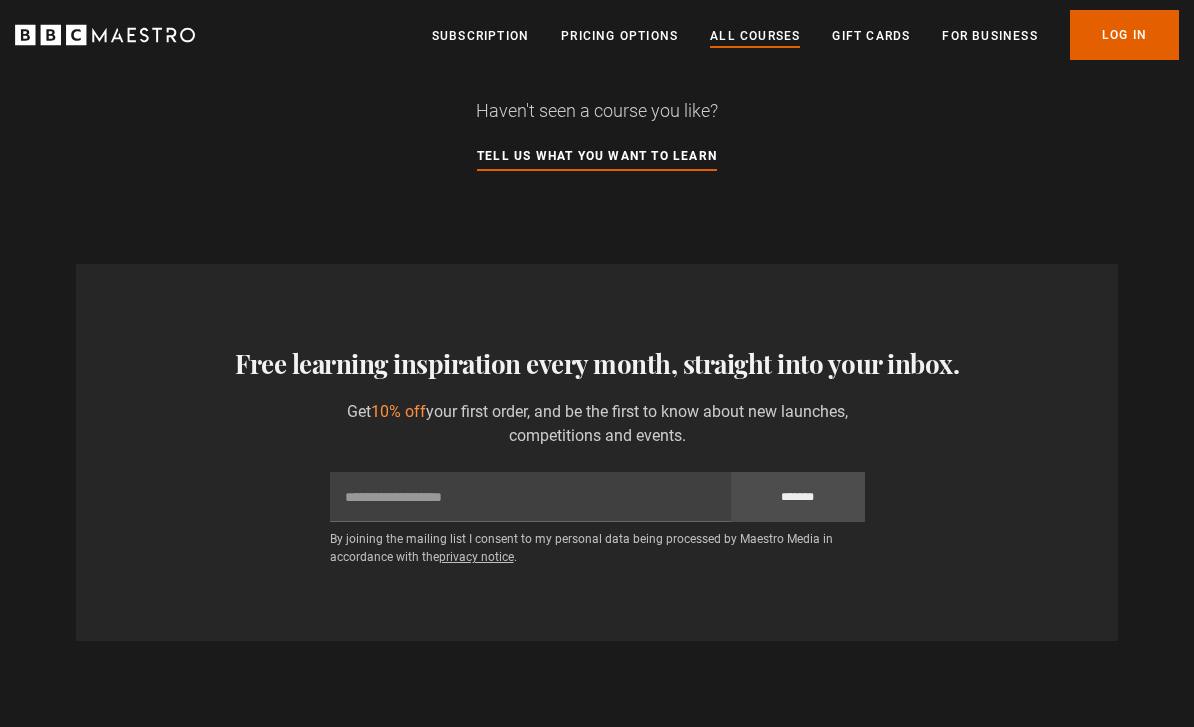 click on "All Courses" at bounding box center (755, 36) 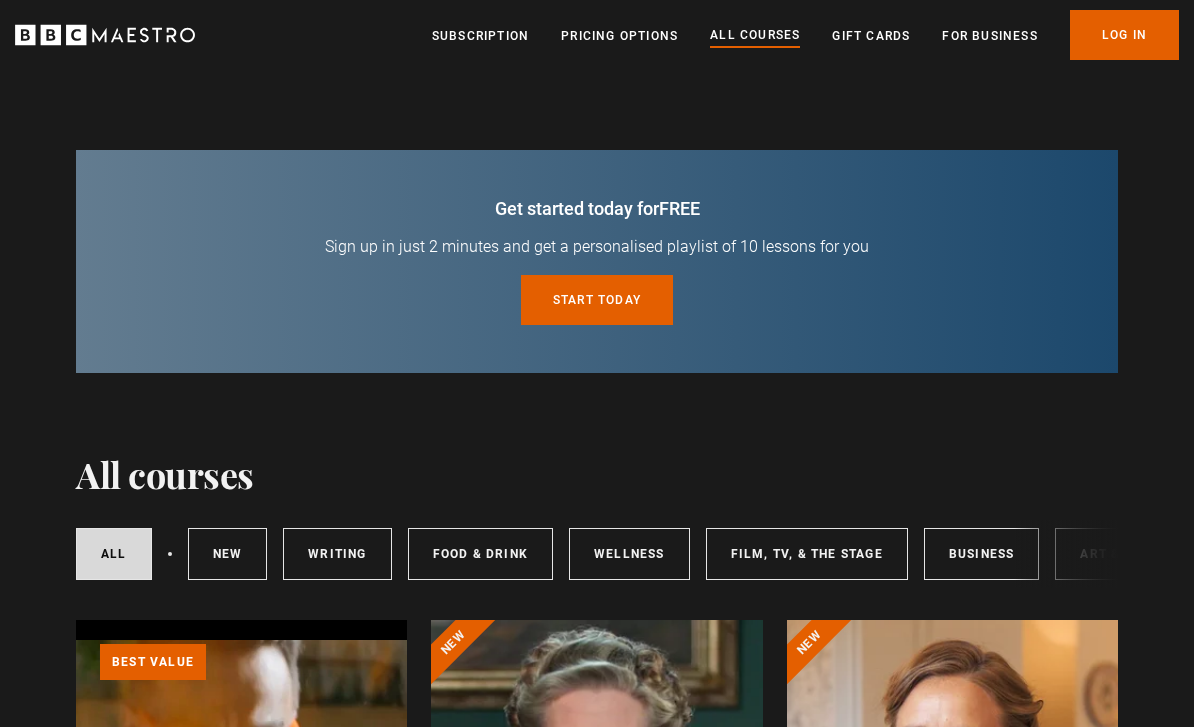 scroll, scrollTop: 0, scrollLeft: 0, axis: both 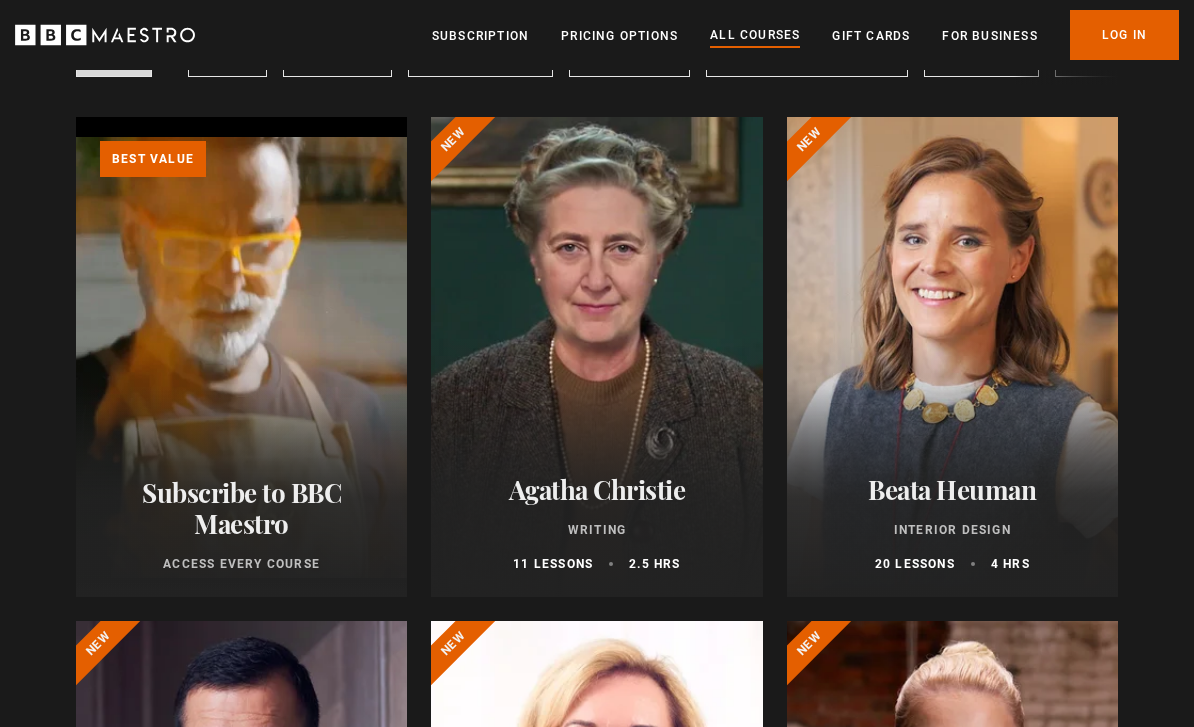 click at bounding box center [596, 357] 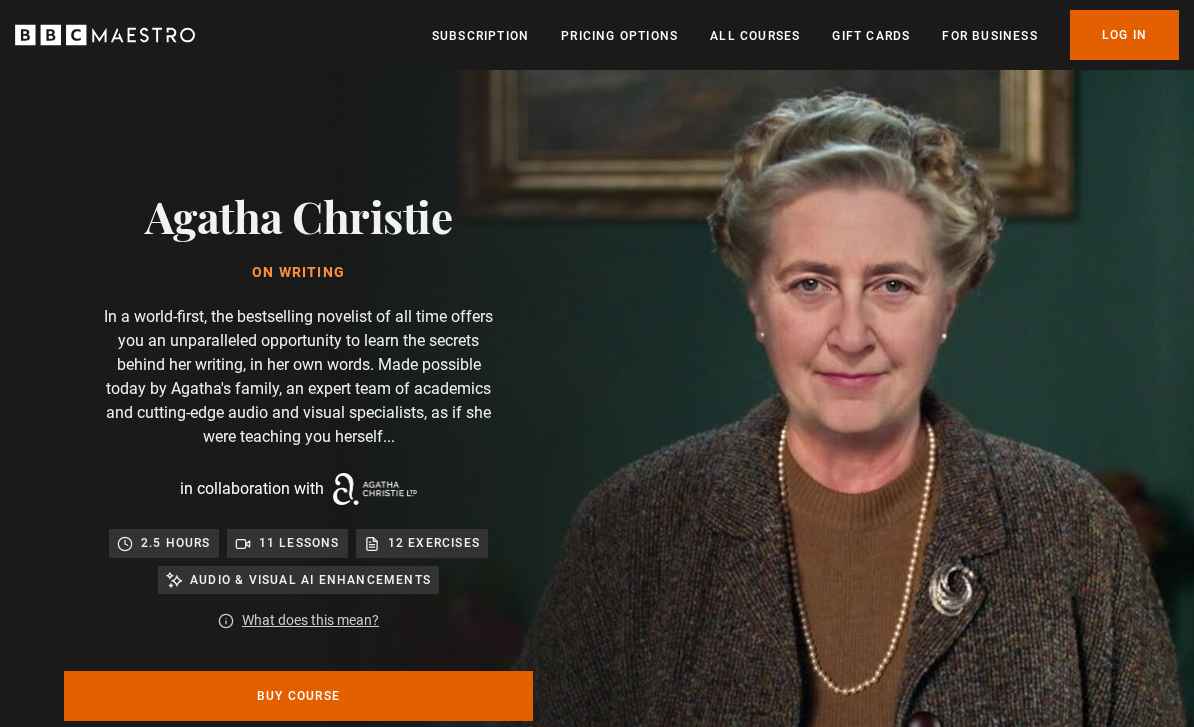 scroll, scrollTop: 0, scrollLeft: 0, axis: both 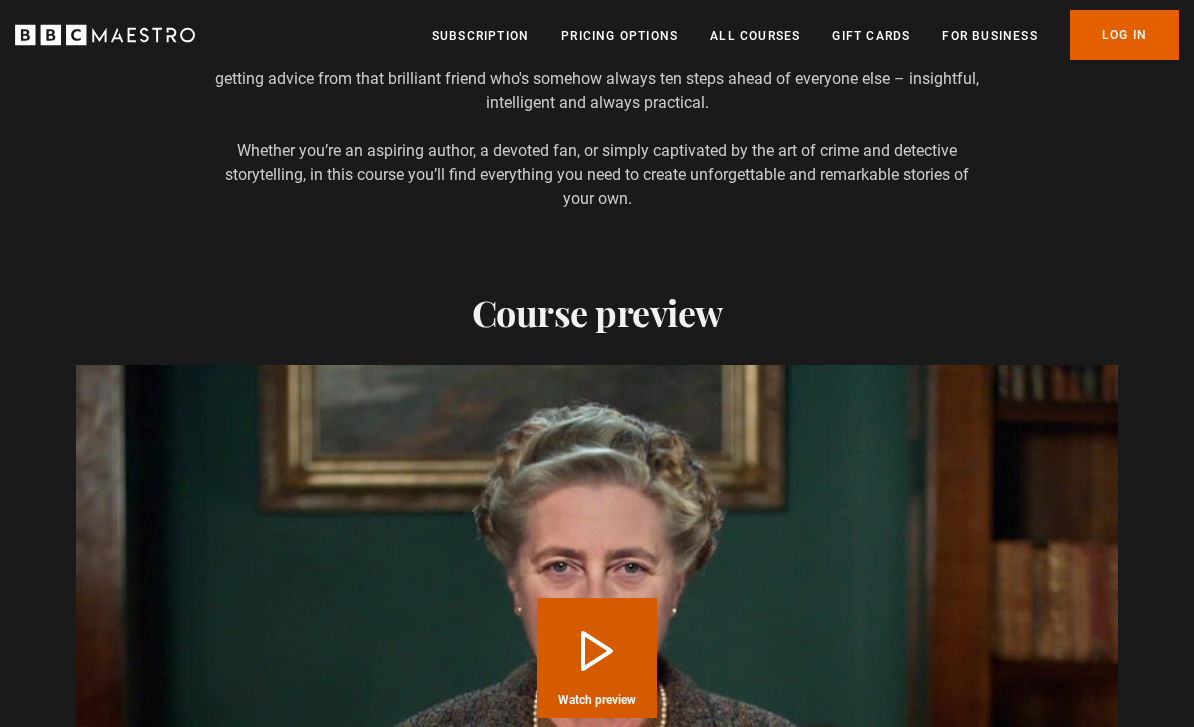 click on "Video Player is loading. Play Course overview for Writing with Agatha Christie Watch preview 10s Skip Back 10 seconds 10s Skip Forward 10 seconds Loaded :  4.67% Play Mute Current Time  0:00 - Duration  1:45 1x Playback Rate 2x 1.5x 1x , selected 0.5x Captions captions off English  Captions , selected This is a modal window.
Ready to get started?
Buy Course
Gift course
Restart" at bounding box center [597, 658] 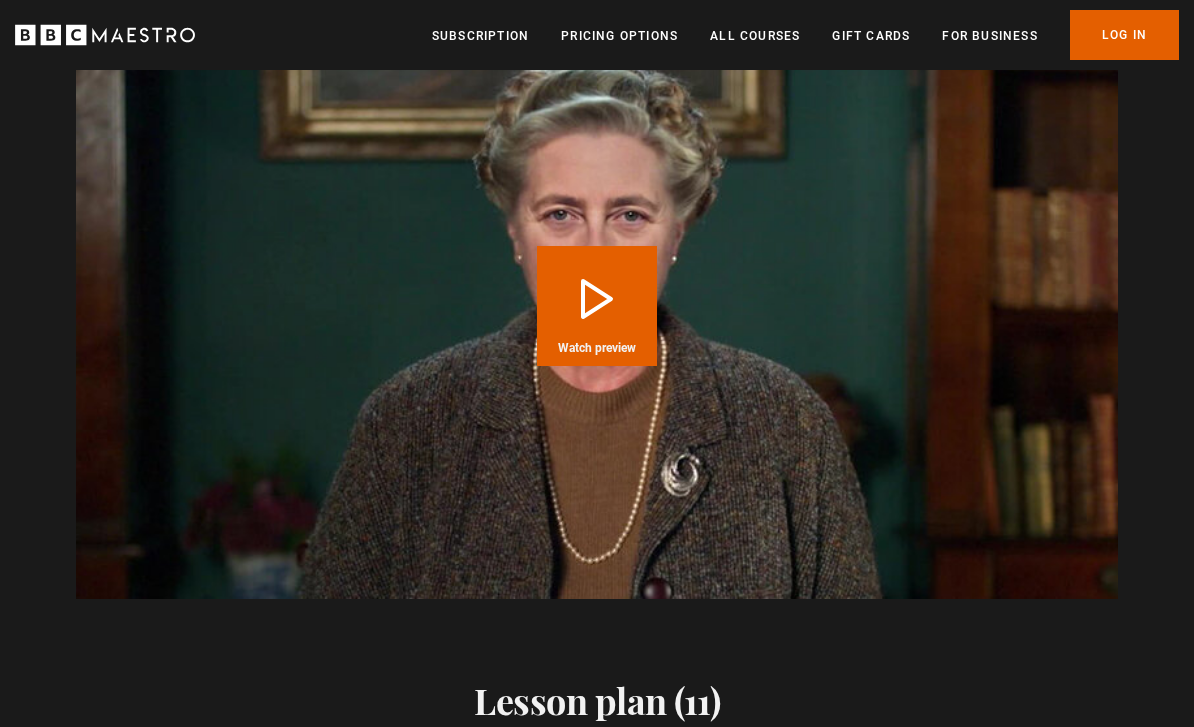 scroll, scrollTop: 2421, scrollLeft: 0, axis: vertical 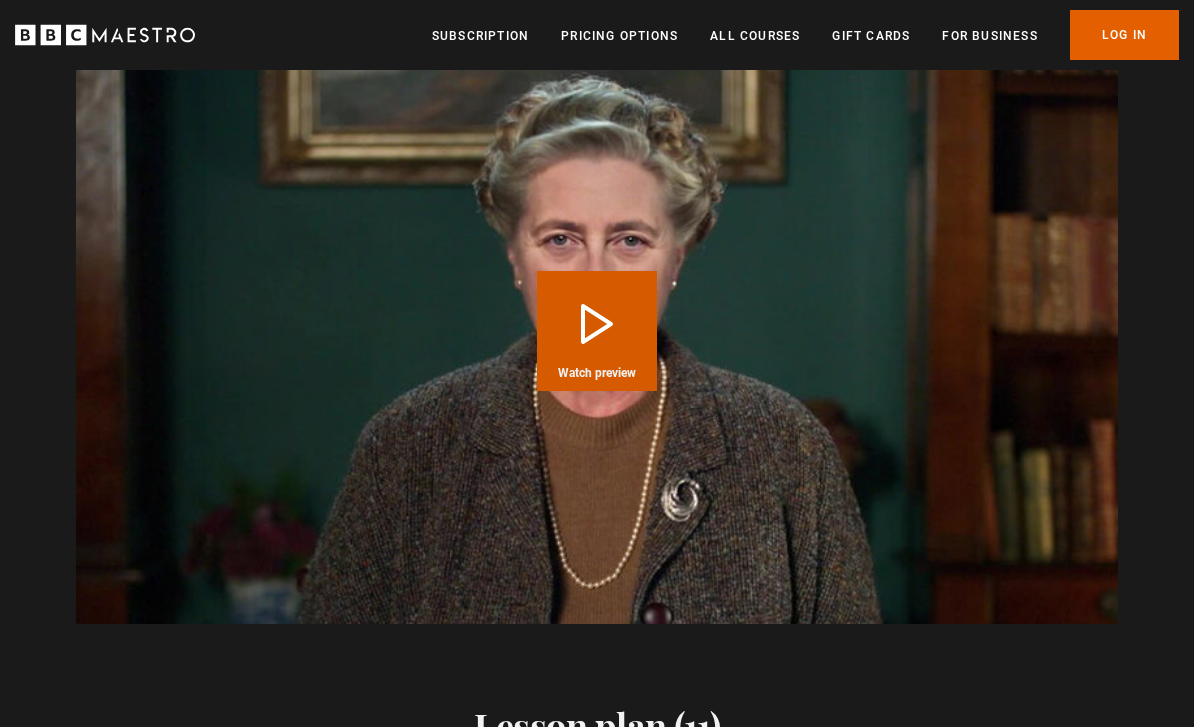 click on "Play Course overview for Writing with Agatha Christie Watch preview" at bounding box center [597, 331] 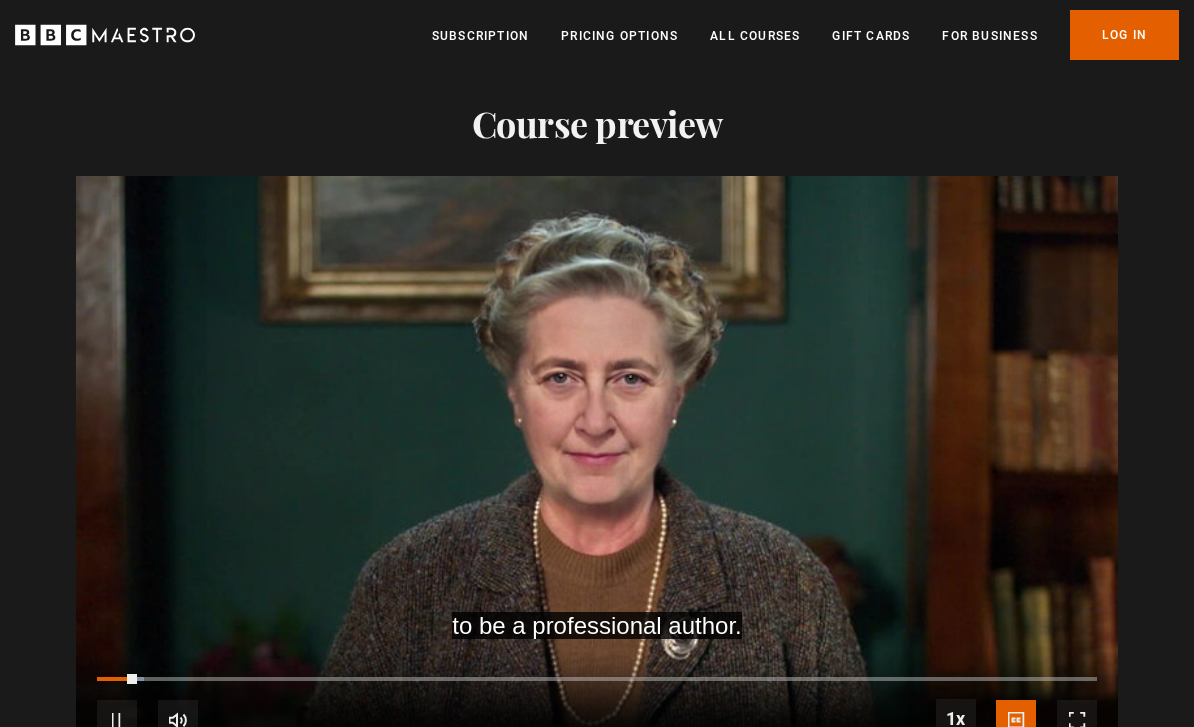 scroll, scrollTop: 2285, scrollLeft: 0, axis: vertical 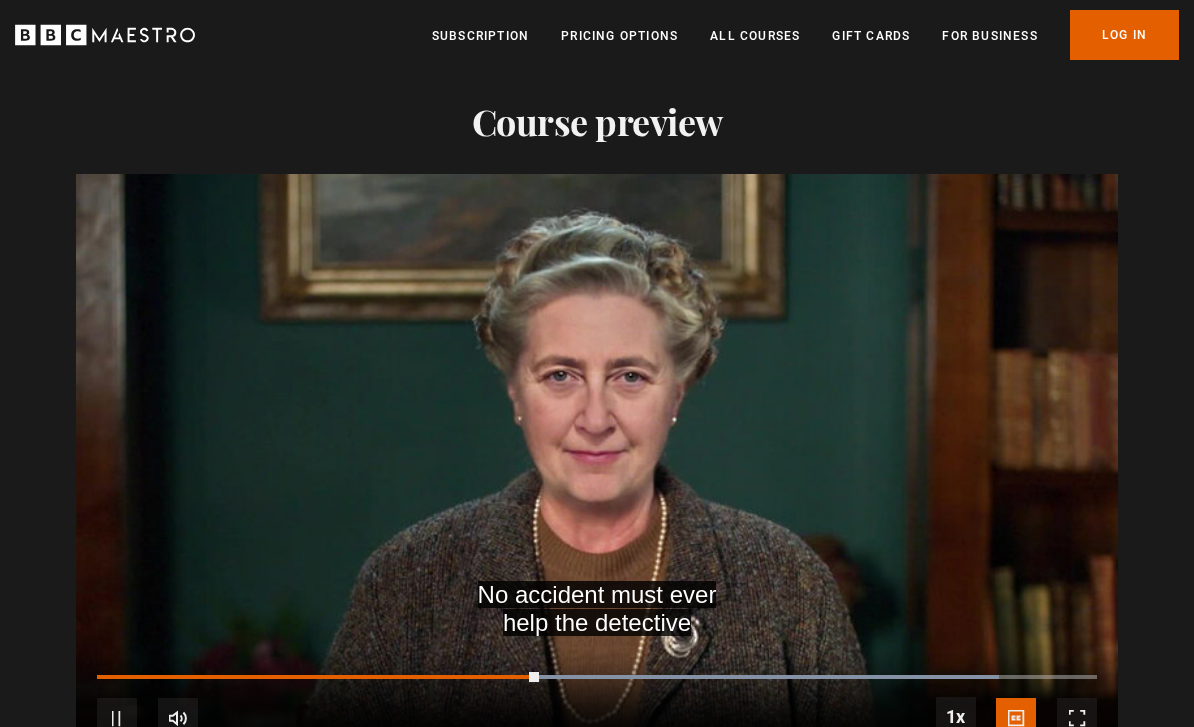 click on "No accident must ever
help the detective Video Player is loading. Play Course overview for Writing with Agatha Christie Watch preview 10s Skip Back 10 seconds Pause 10s Skip Forward 10 seconds Loaded :  90.16% Pause Mute Current Time  0:46 - Duration  1:45 1x Playback Rate 2x 1.5x 1x , selected 0.5x Captions captions off English  Captions , selected This is a modal window.
Ready to get started?
Buy Course
Gift course
Restart" at bounding box center [597, 467] 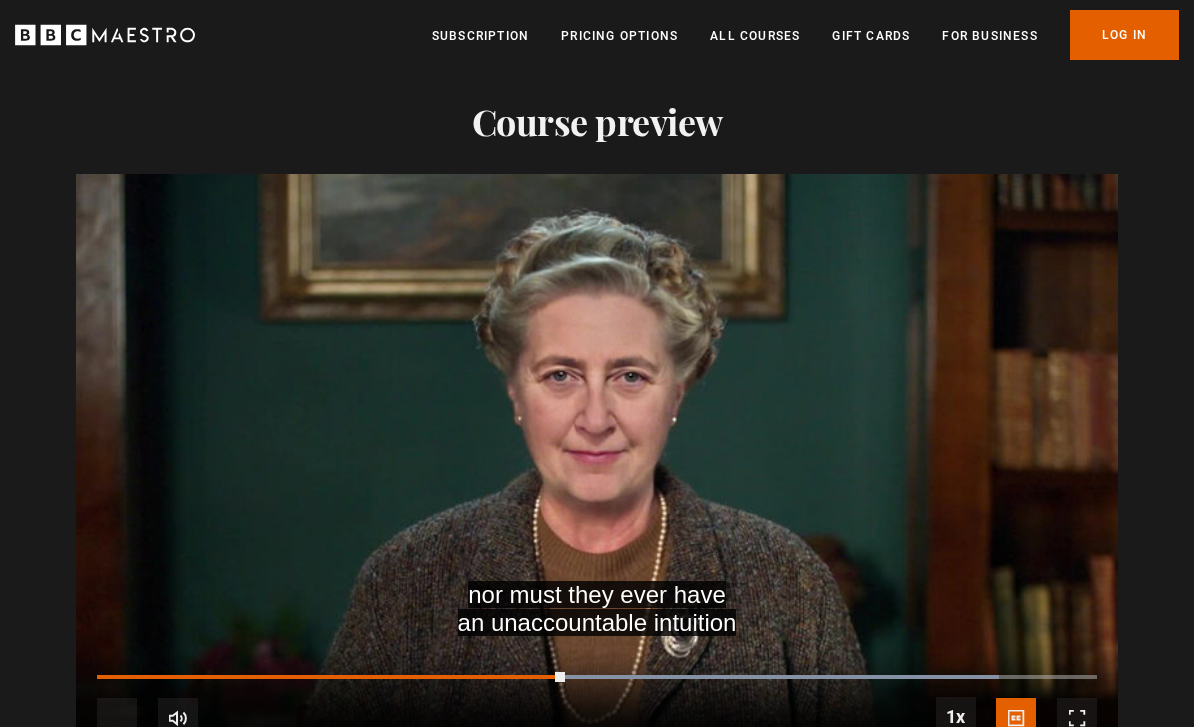 scroll, scrollTop: 0, scrollLeft: 2076, axis: horizontal 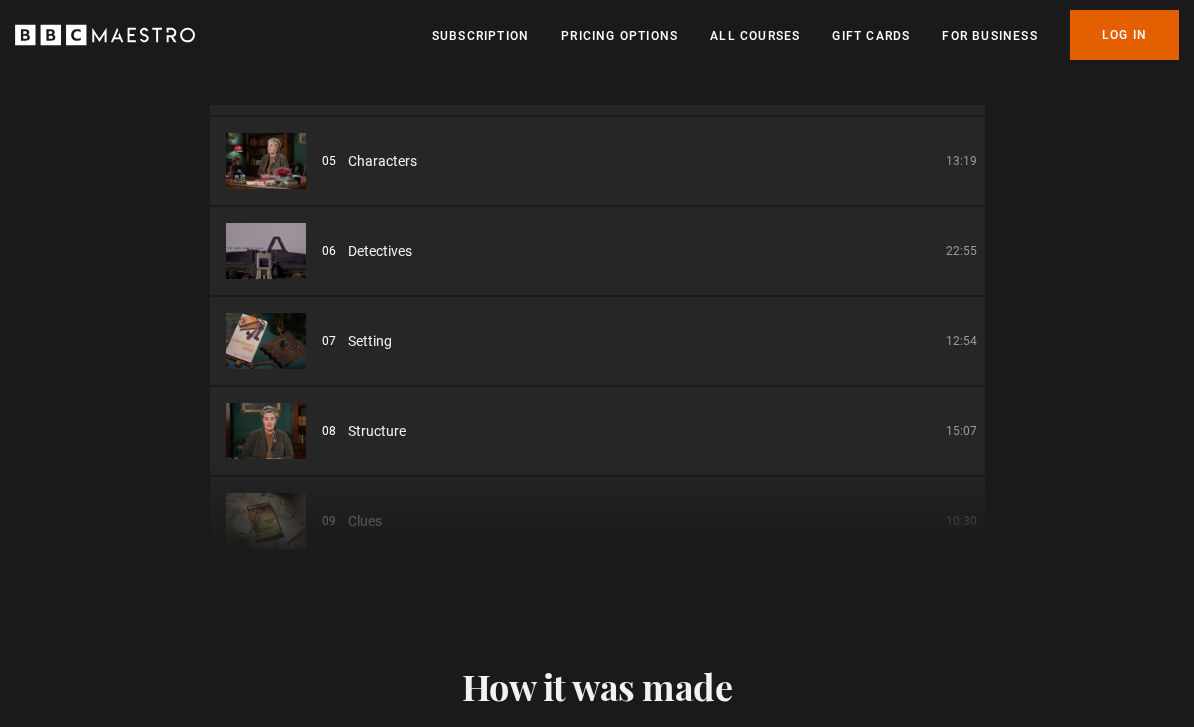 click at bounding box center (266, 431) 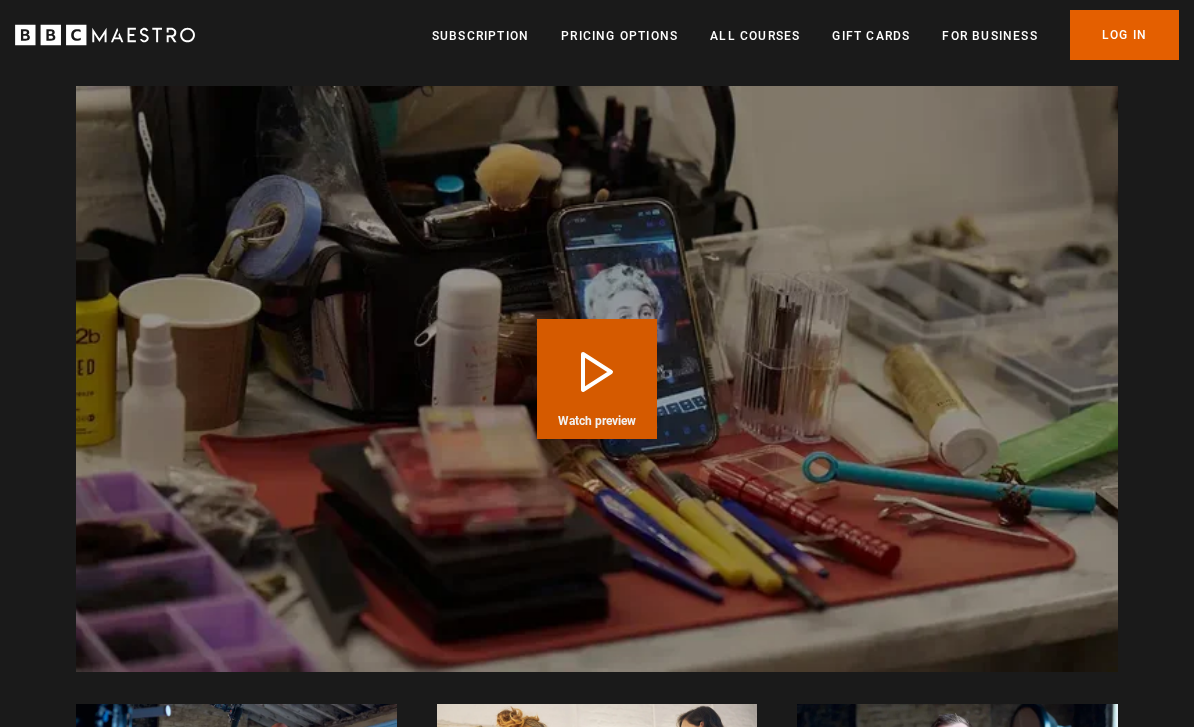 scroll, scrollTop: 3820, scrollLeft: 0, axis: vertical 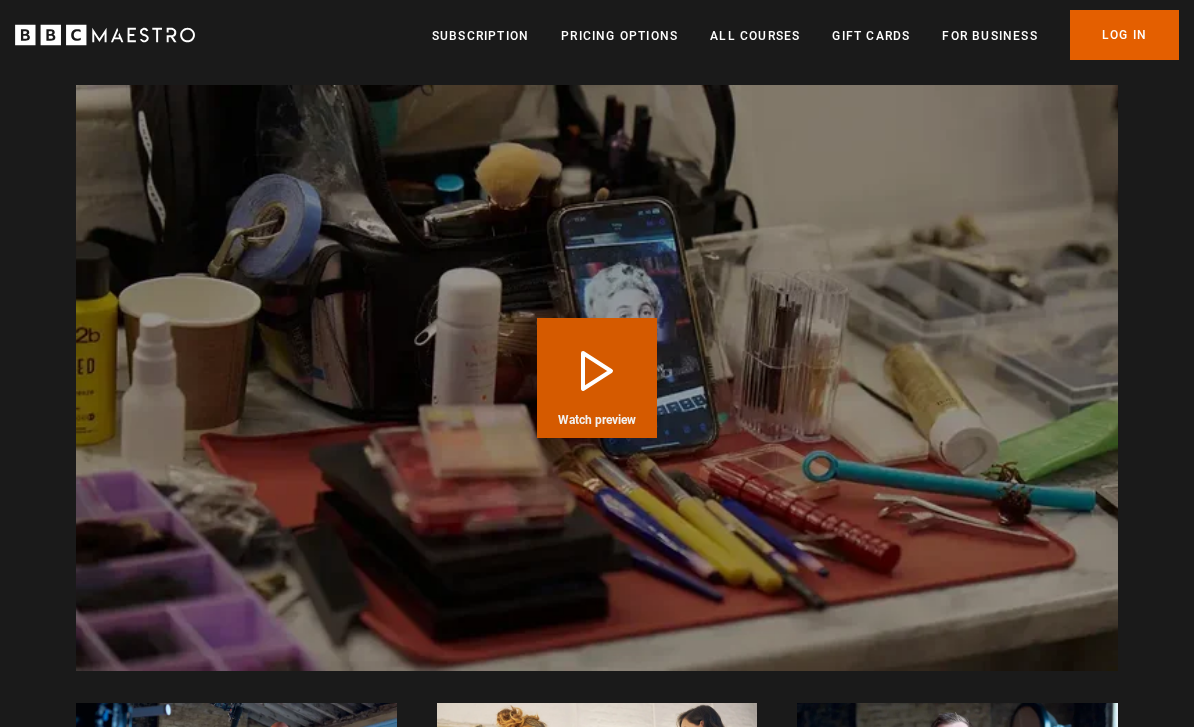 click on "Play Course overview for Writing with Agatha Christie Watch preview" at bounding box center [597, 378] 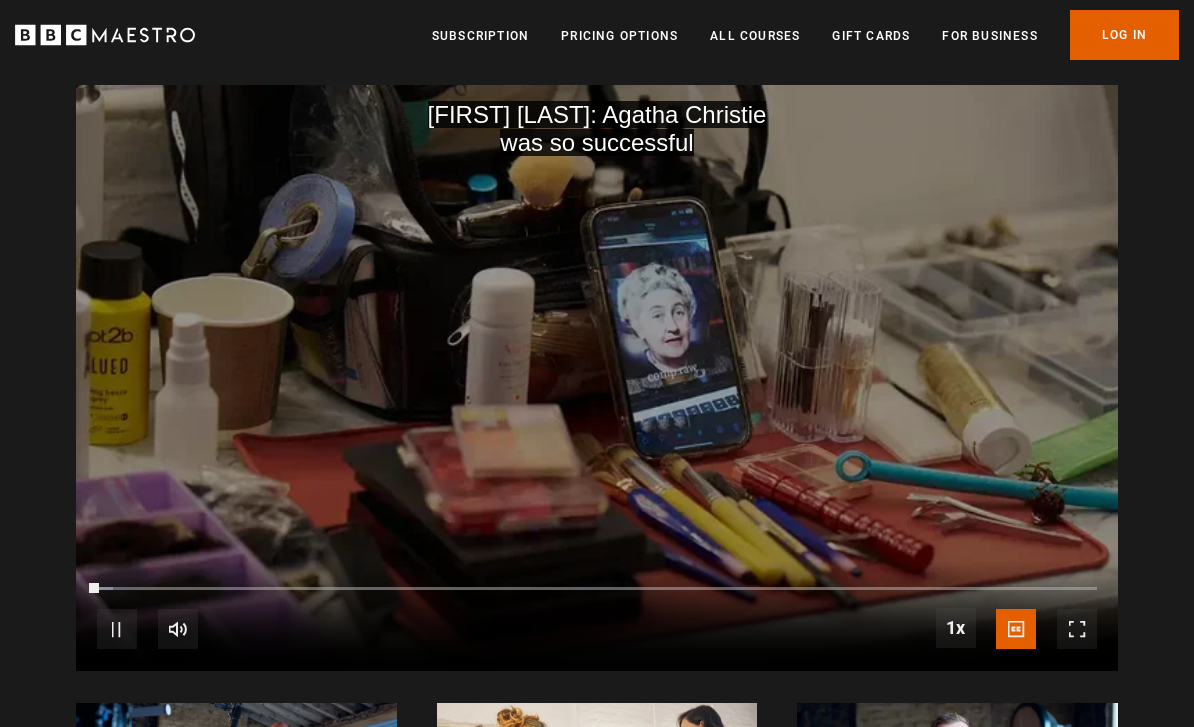 scroll, scrollTop: 0, scrollLeft: 3691, axis: horizontal 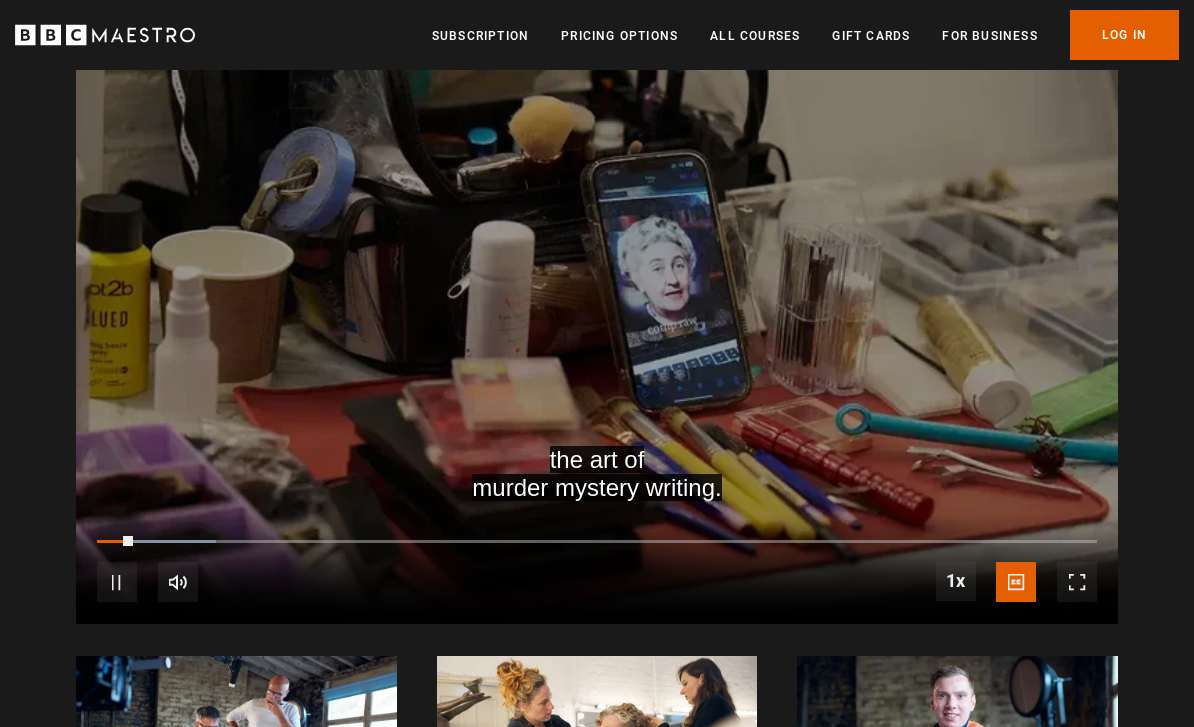 click at bounding box center [1077, 582] 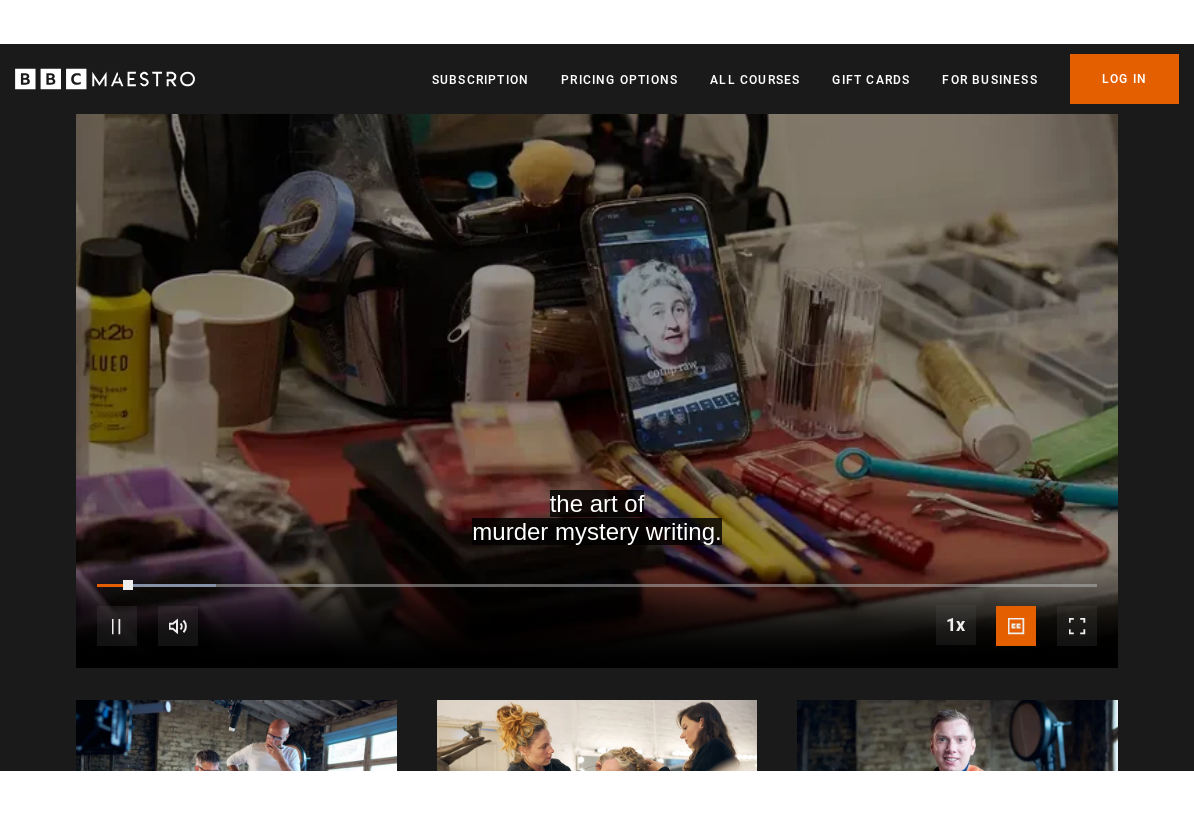 scroll, scrollTop: 0, scrollLeft: 0, axis: both 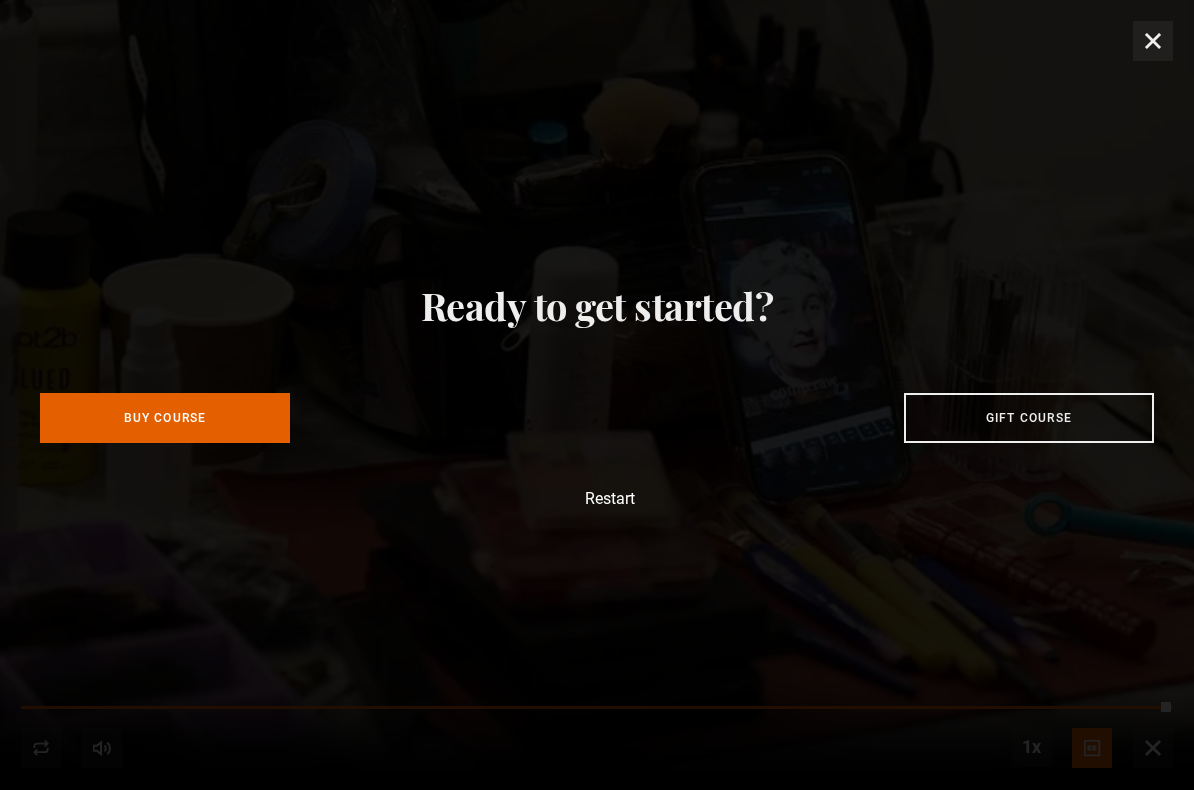 click on "Ready to get started?
Buy Course
Gift course
Restart" at bounding box center (597, 395) 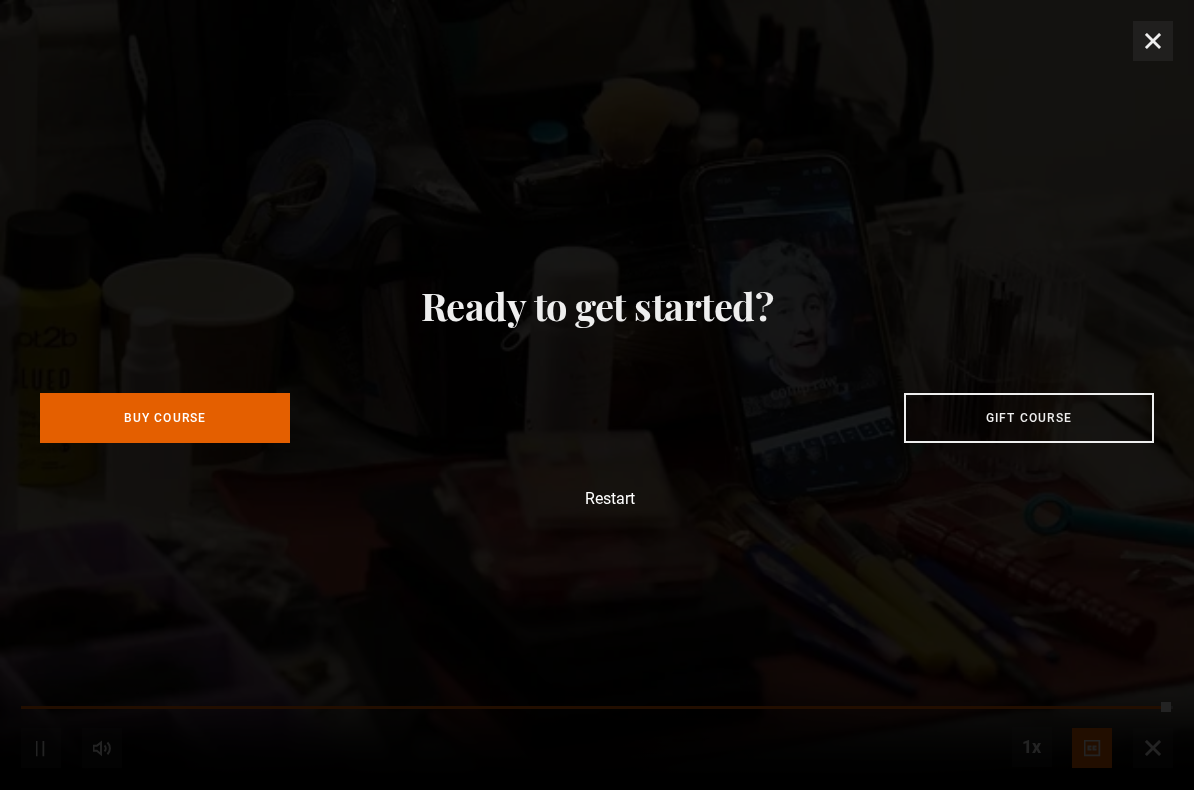 click on "Ready to get started?
Buy Course
Gift course
Restart" at bounding box center (597, 395) 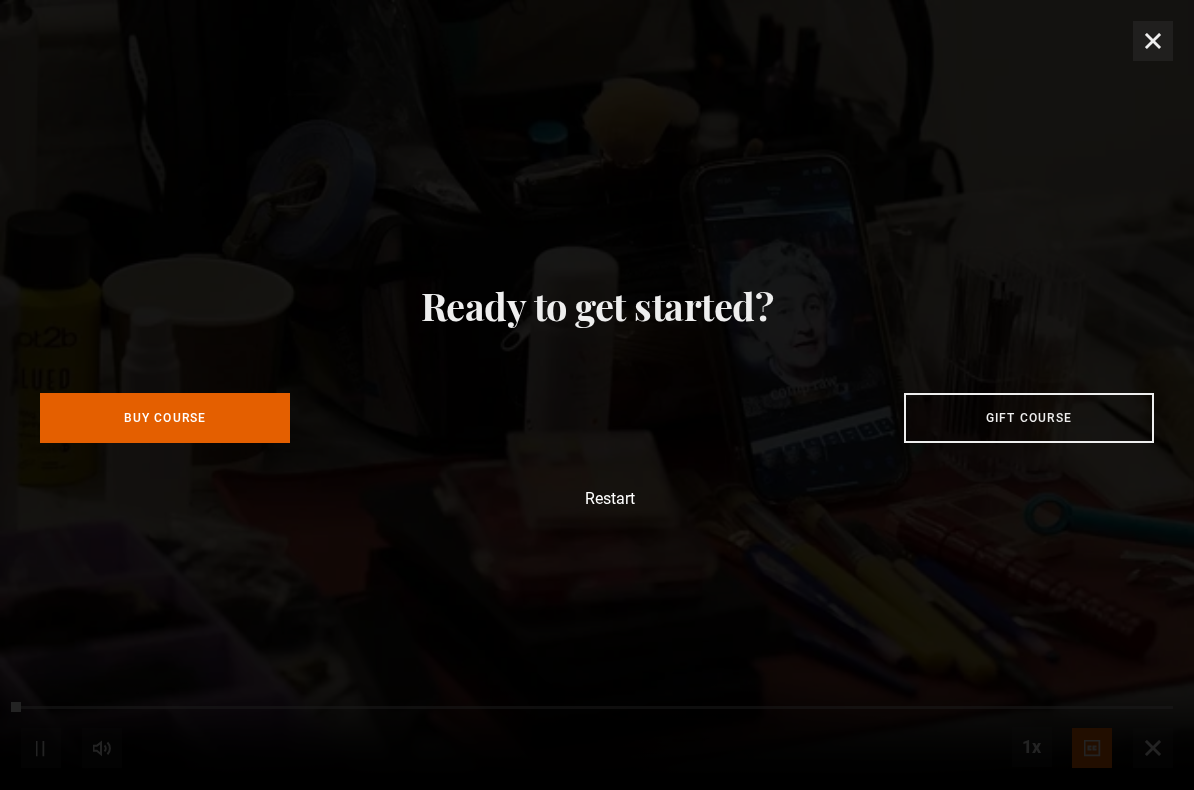 click on "Ready to get started?
Buy Course
Gift course
Restart" at bounding box center (597, 395) 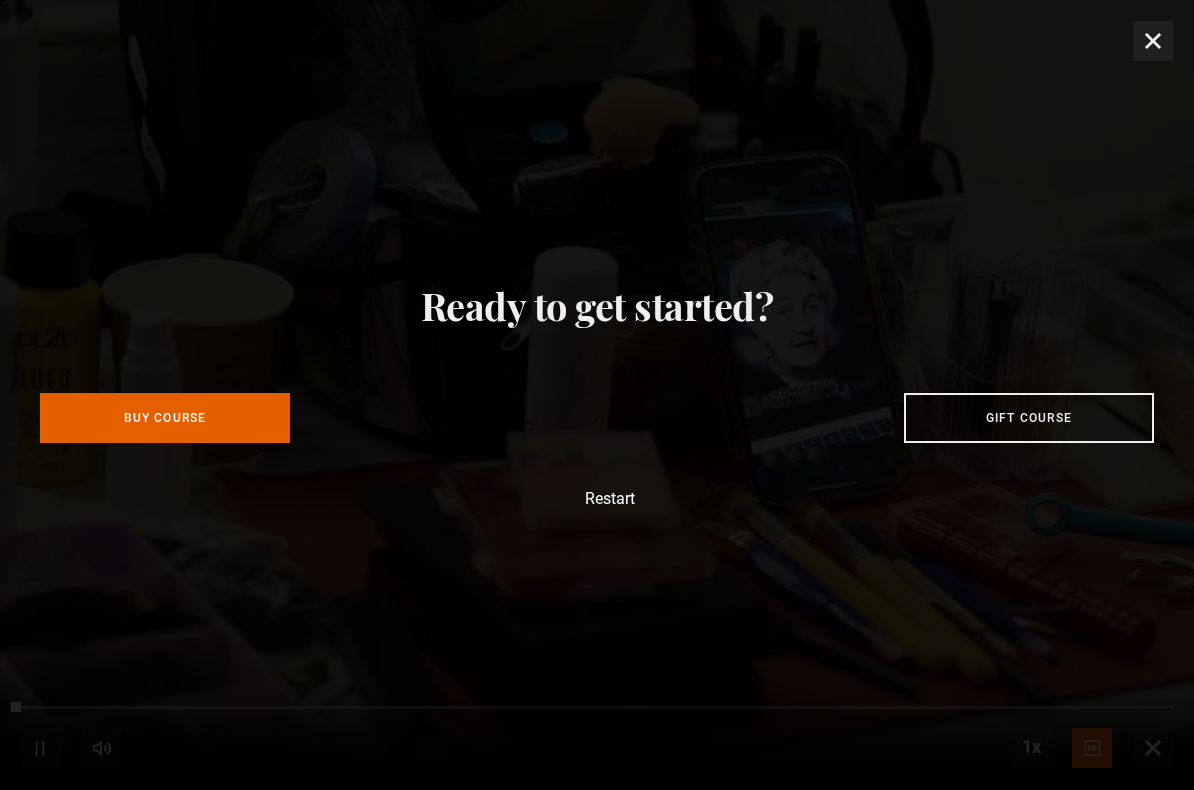 click on "Ready to get started?
Buy Course
Gift course
Restart" at bounding box center (597, 395) 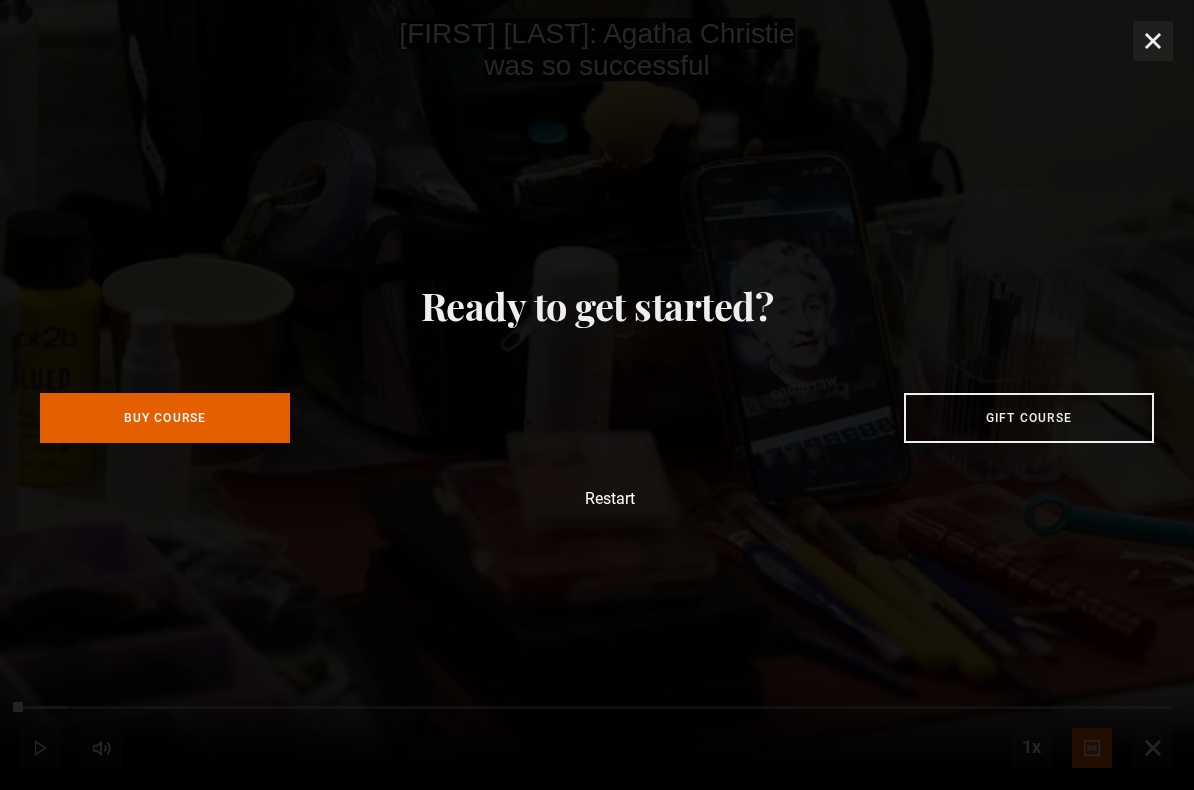click on "Ready to get started?
Buy Course
Gift course
Restart" at bounding box center (597, 395) 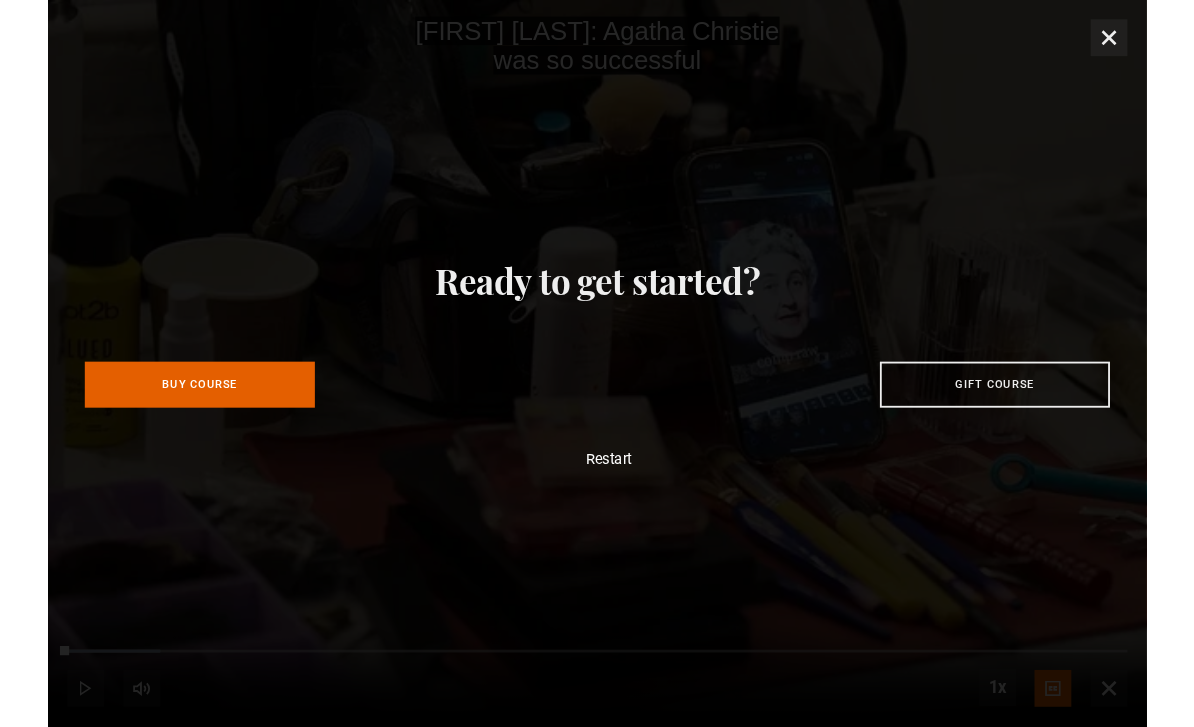 scroll, scrollTop: 3867, scrollLeft: 0, axis: vertical 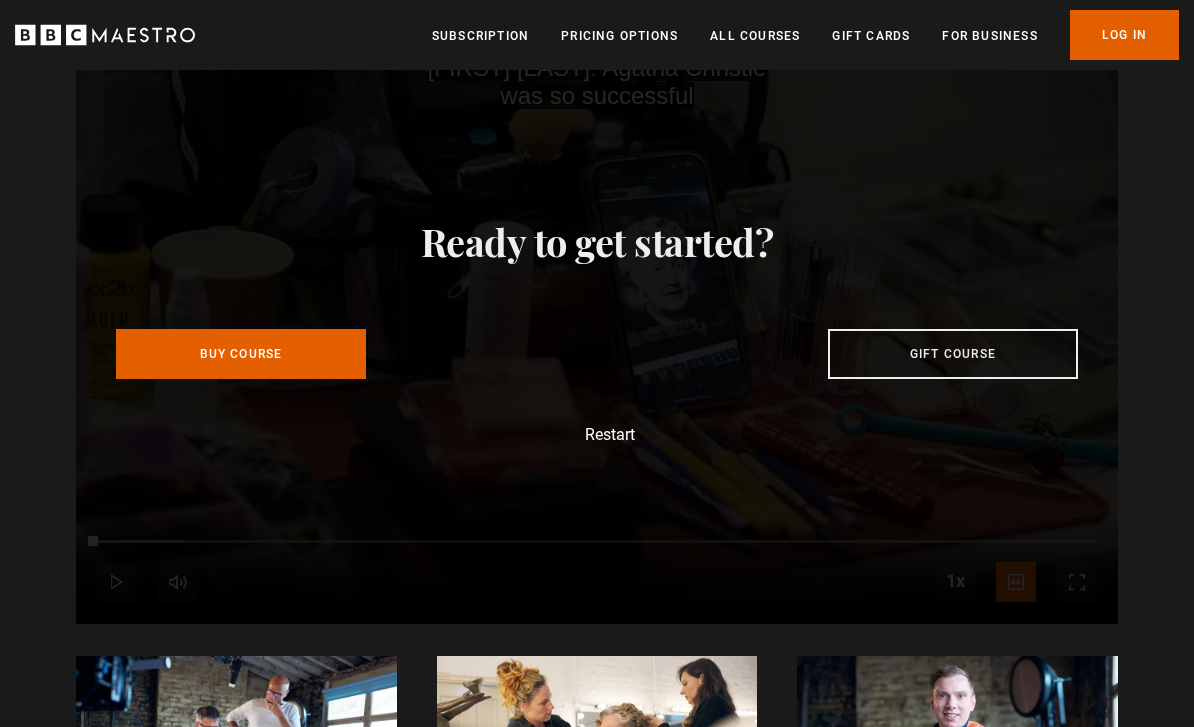 click on "Restart" at bounding box center [597, 435] 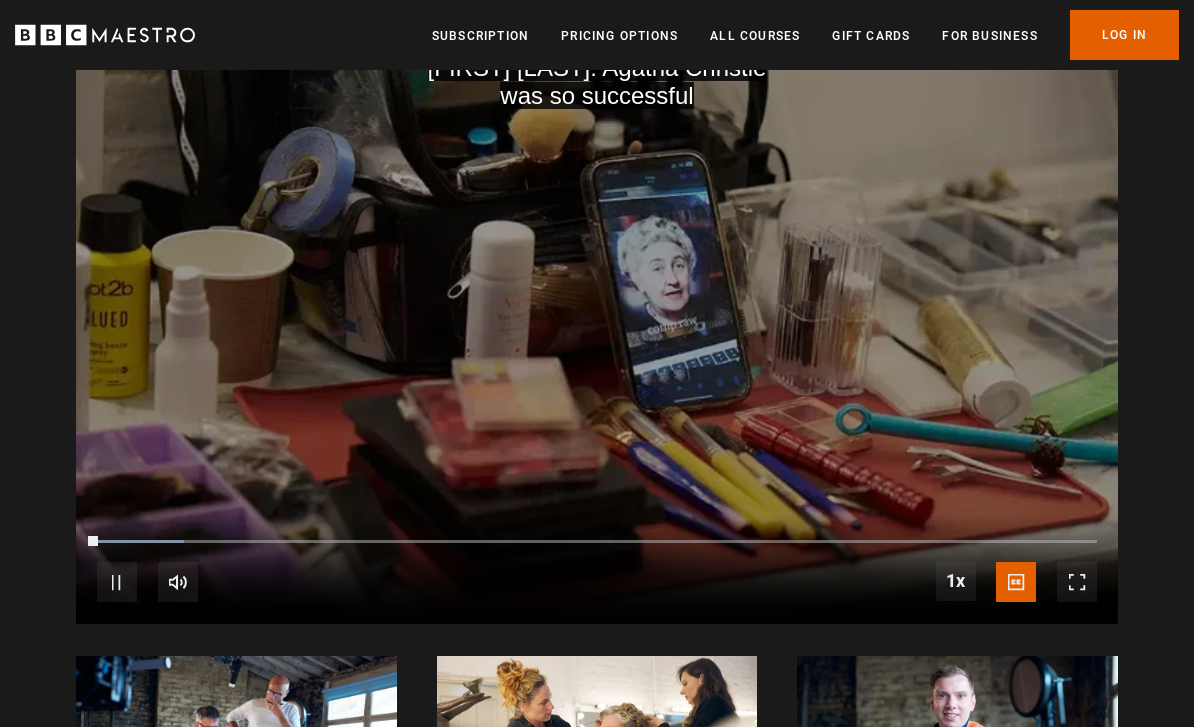 scroll, scrollTop: 0, scrollLeft: 2768, axis: horizontal 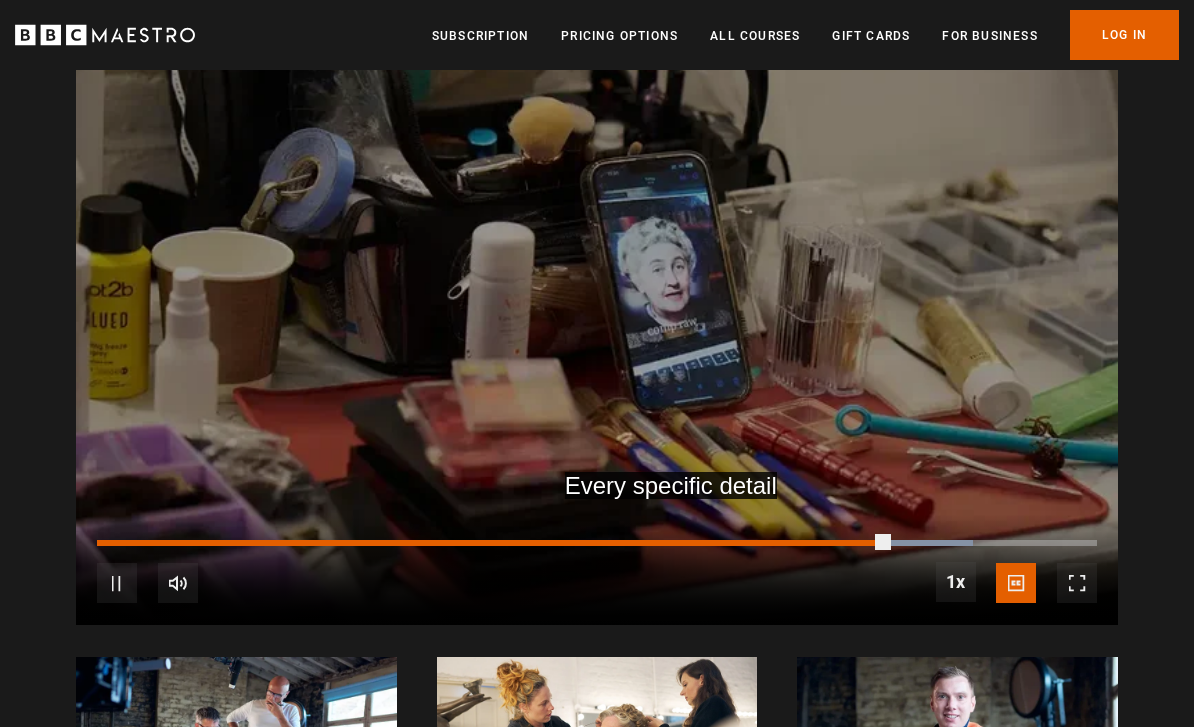 click at bounding box center [493, 543] 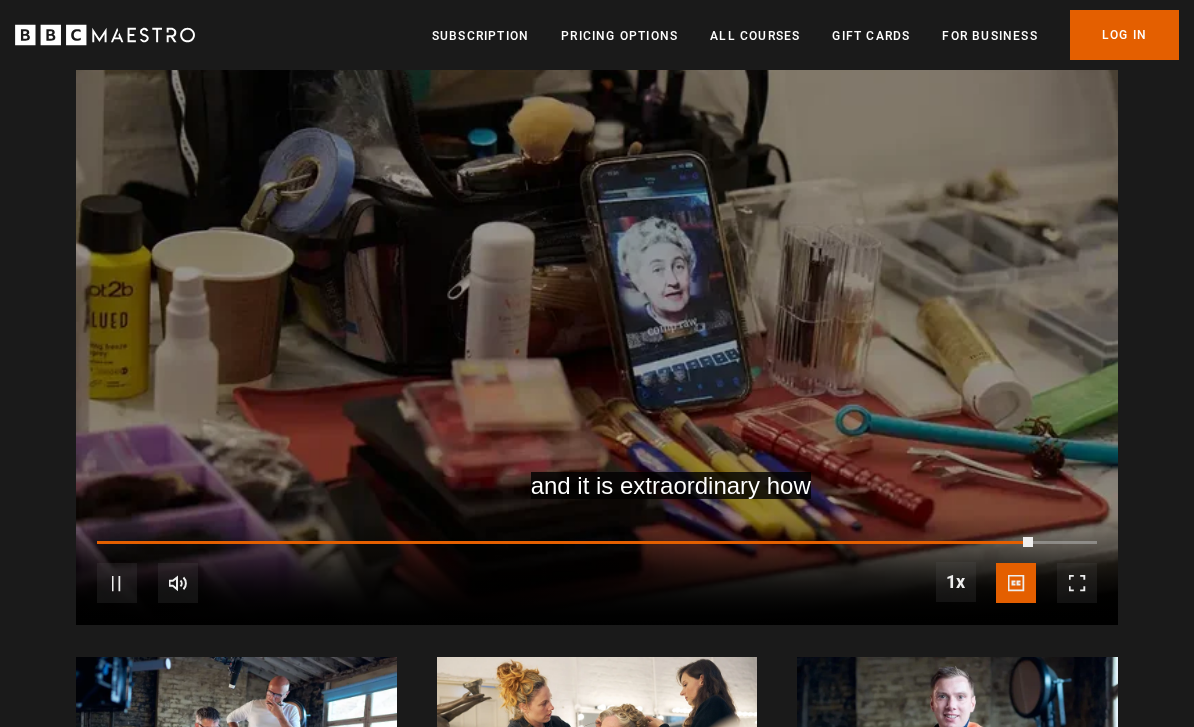click on "10s Skip Back 10 seconds Pause 10s Skip Forward 10 seconds Loaded :  0.00% Pause Mute Current Time  9:47 - Duration  10:28 1x Playback Rate 2x 1.5x 1x , selected 0.5x Captions captions off English  Captions , selected" at bounding box center (597, 570) 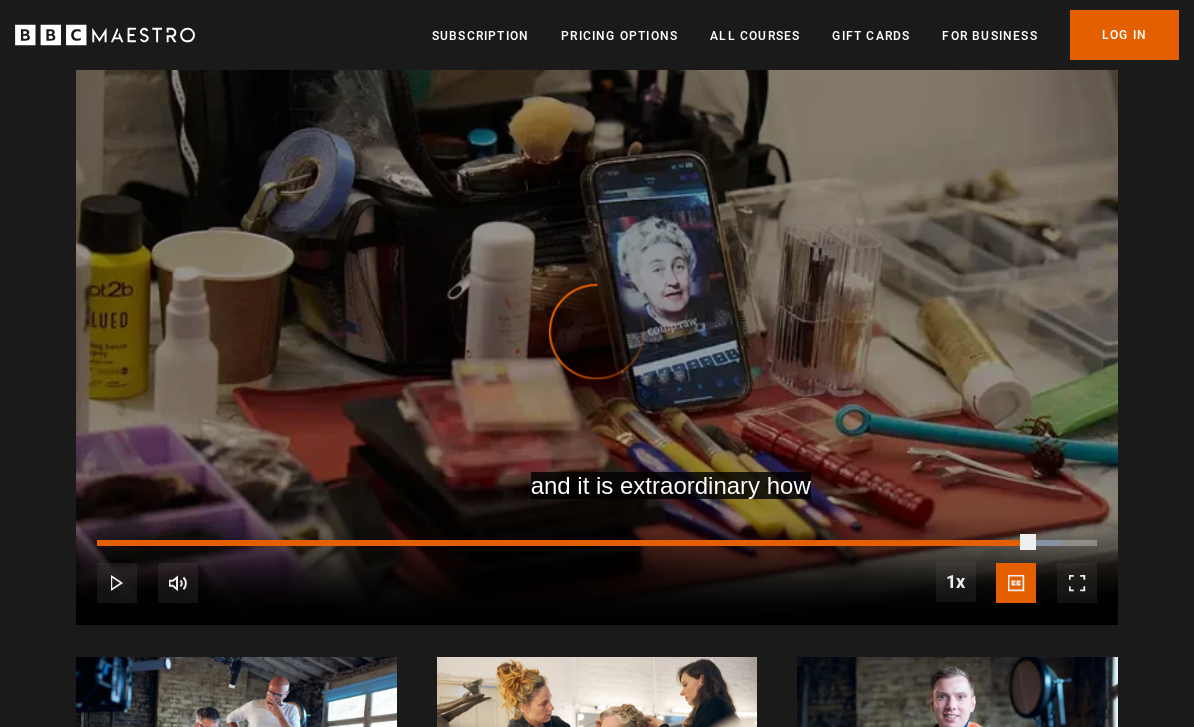 click at bounding box center [1044, 543] 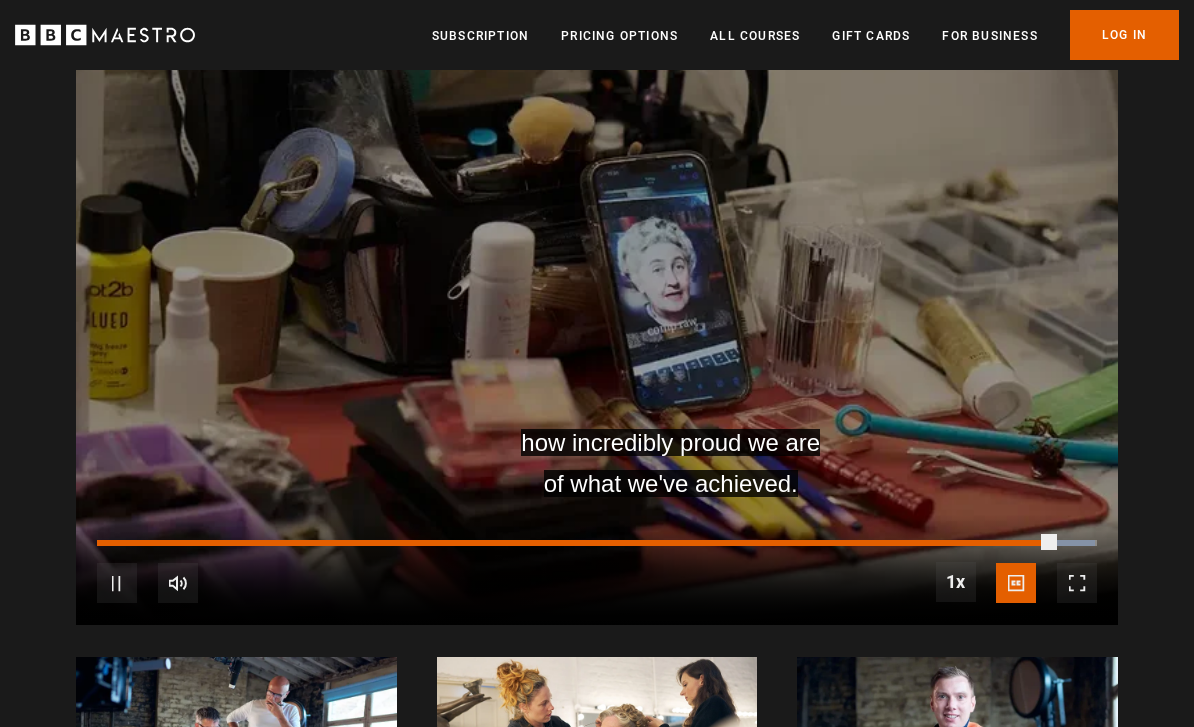 scroll, scrollTop: 0, scrollLeft: 2999, axis: horizontal 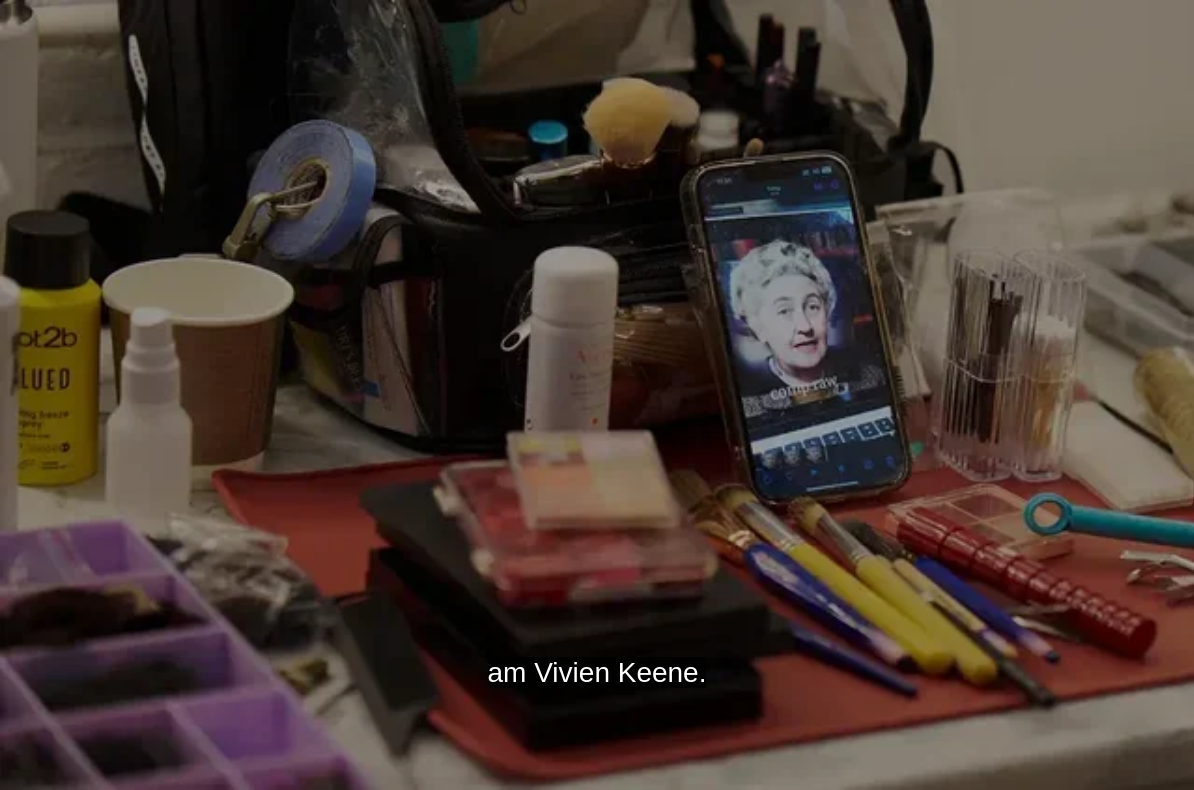 click on "am Vivien Keene. Video Player is loading. Play Course overview for Writing with Agatha Christie Watch preview 10s Skip Back 10 seconds Pause 10s Skip Forward 10 seconds Loaded :  99.80% Pause Mute Current Time  10:12 - Duration  10:28 1x Playback Rate 2x 1.5x 1x , selected 0.5x Captions captions off English  Captions , selected This is a modal window.
Ready to get started?
Buy Course
Gift course
Restart" at bounding box center (597, 395) 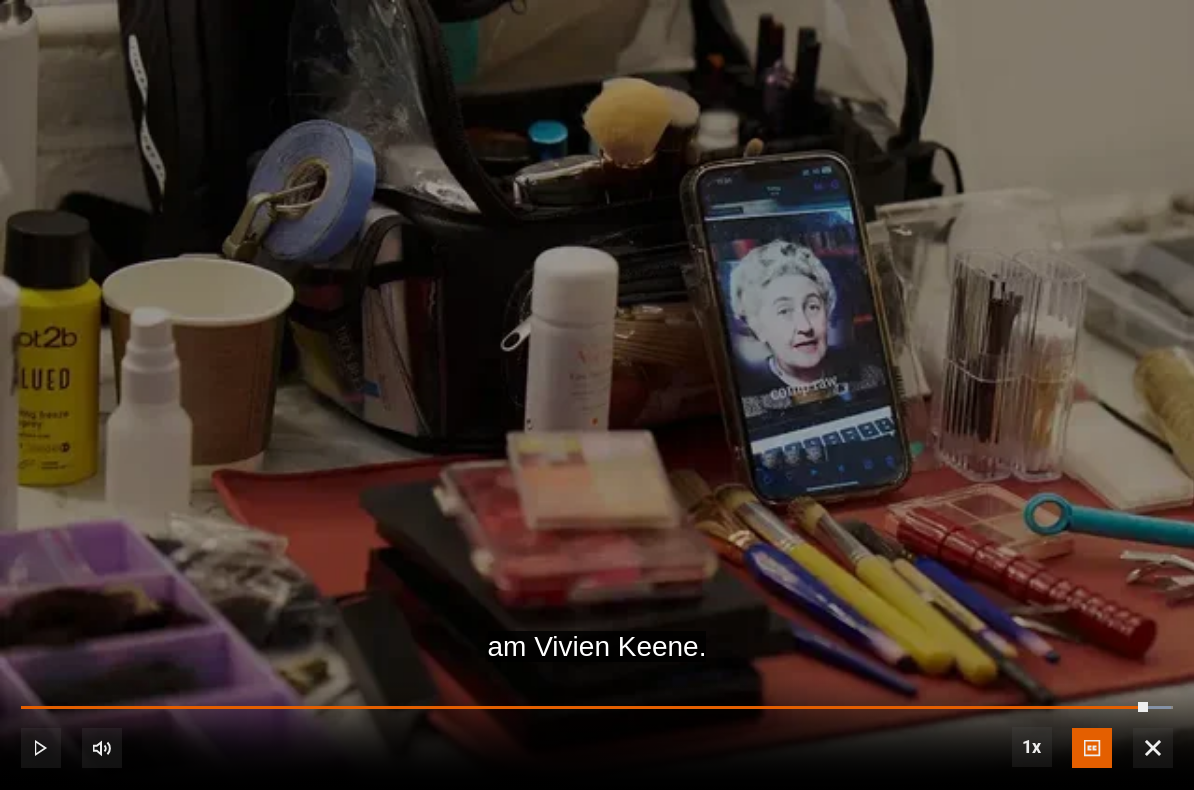 click on "10s Skip Back 10 seconds Play 10s Skip Forward 10 seconds Loaded :  99.80% Play Mute Current Time  10:14 - Duration  10:28 1x Playback Rate 2x 1.5x 1x , selected 0.5x Captions captions off English  Captions , selected" at bounding box center [597, 734] 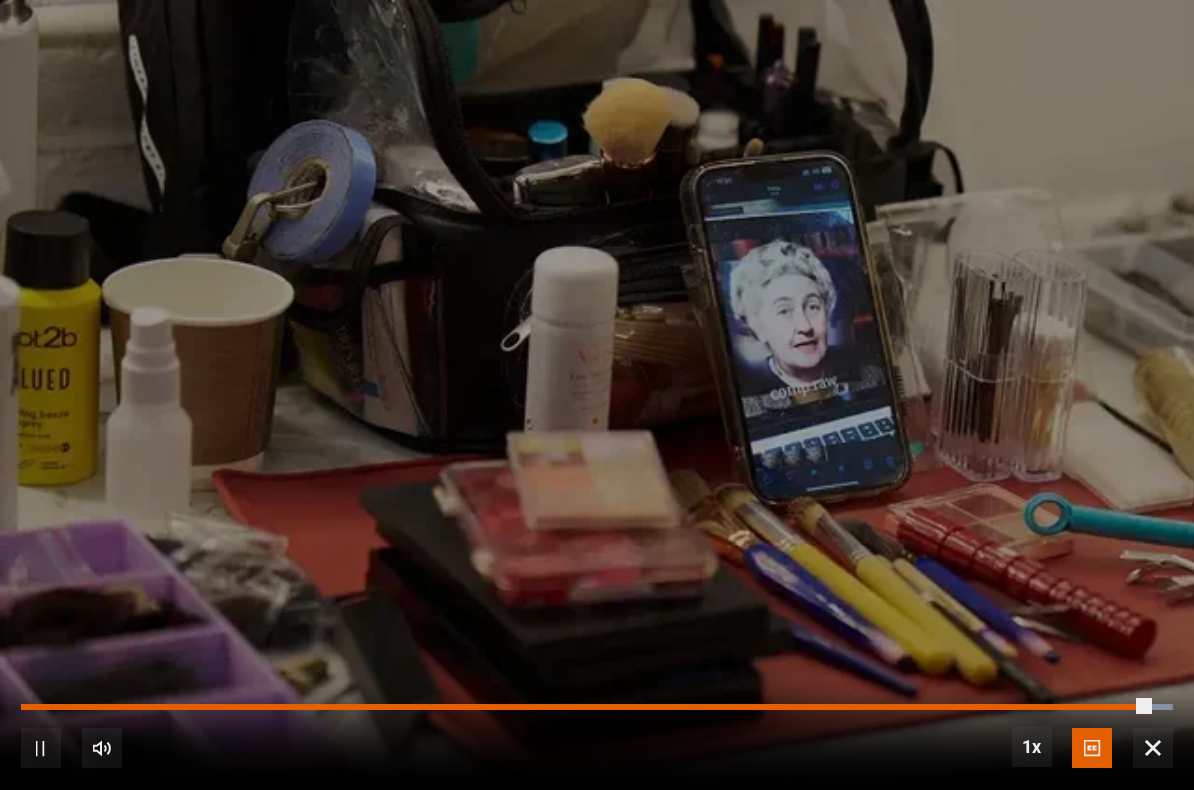click at bounding box center (585, 707) 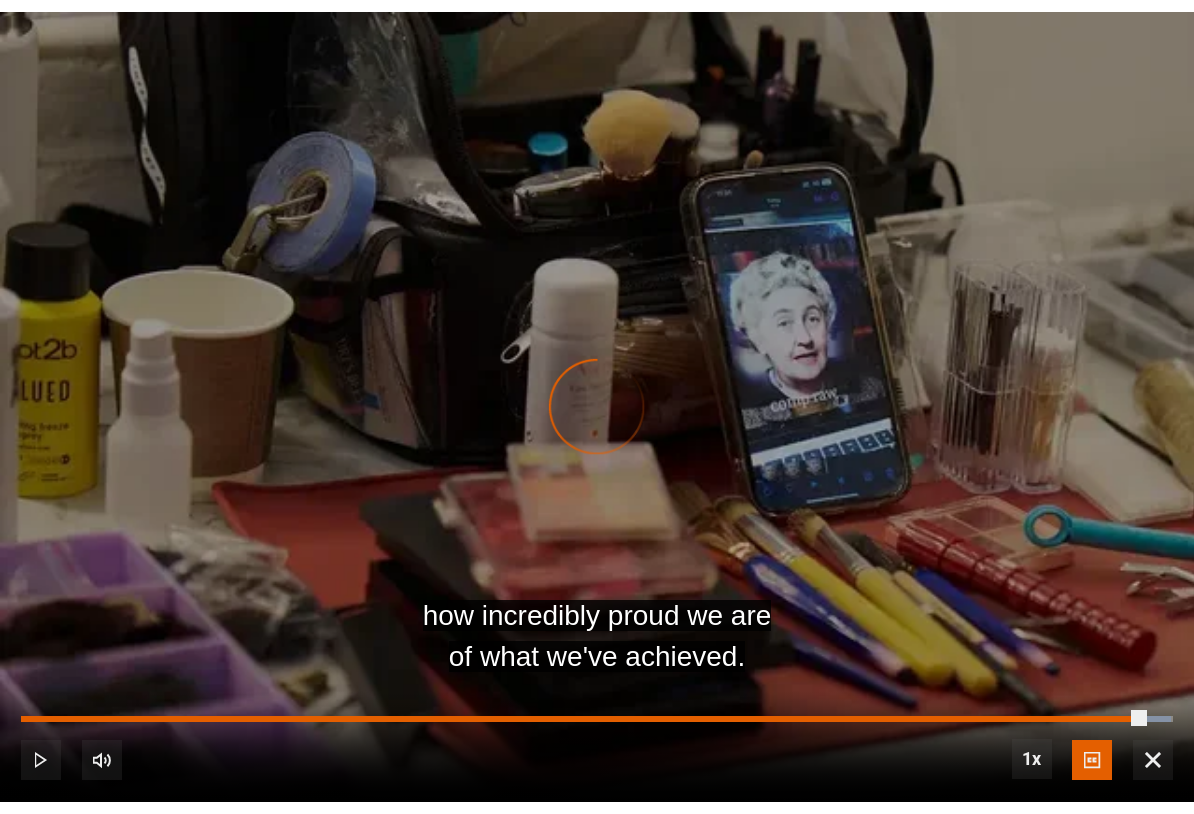 scroll, scrollTop: 0, scrollLeft: 3460, axis: horizontal 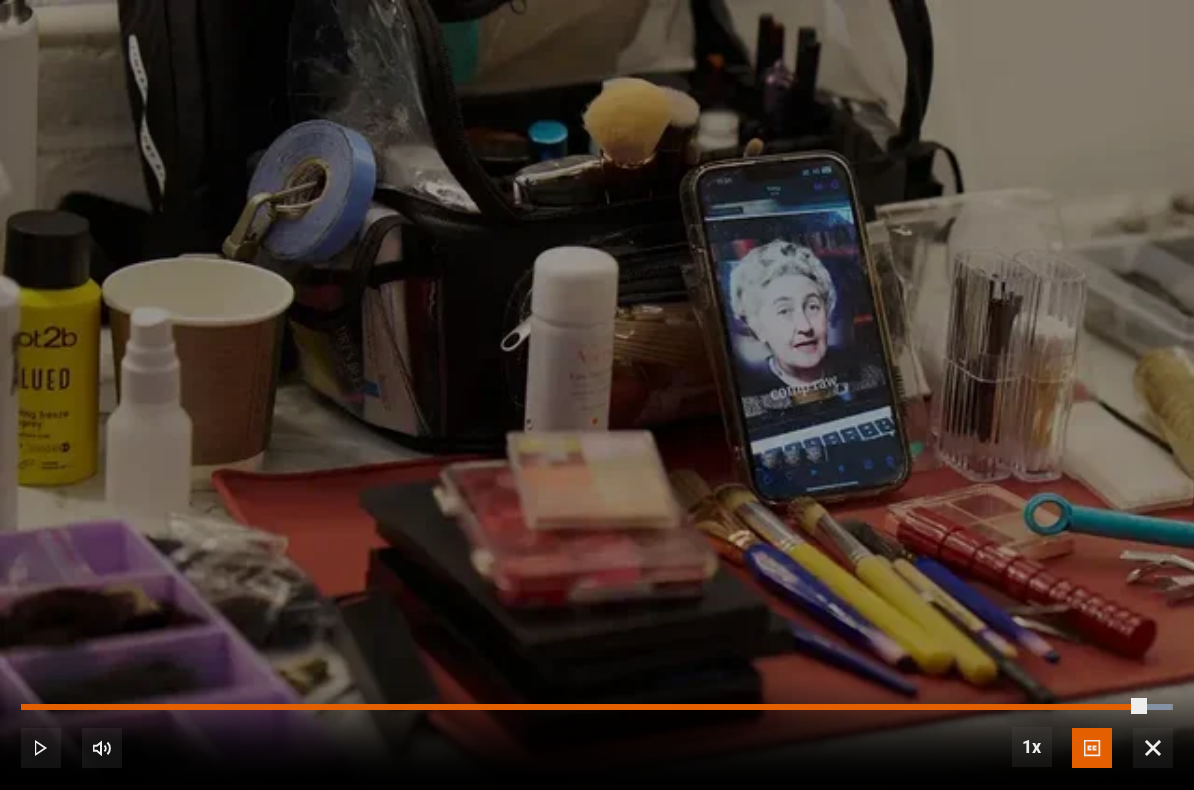 drag, startPoint x: 1144, startPoint y: 723, endPoint x: 1128, endPoint y: 725, distance: 16.124516 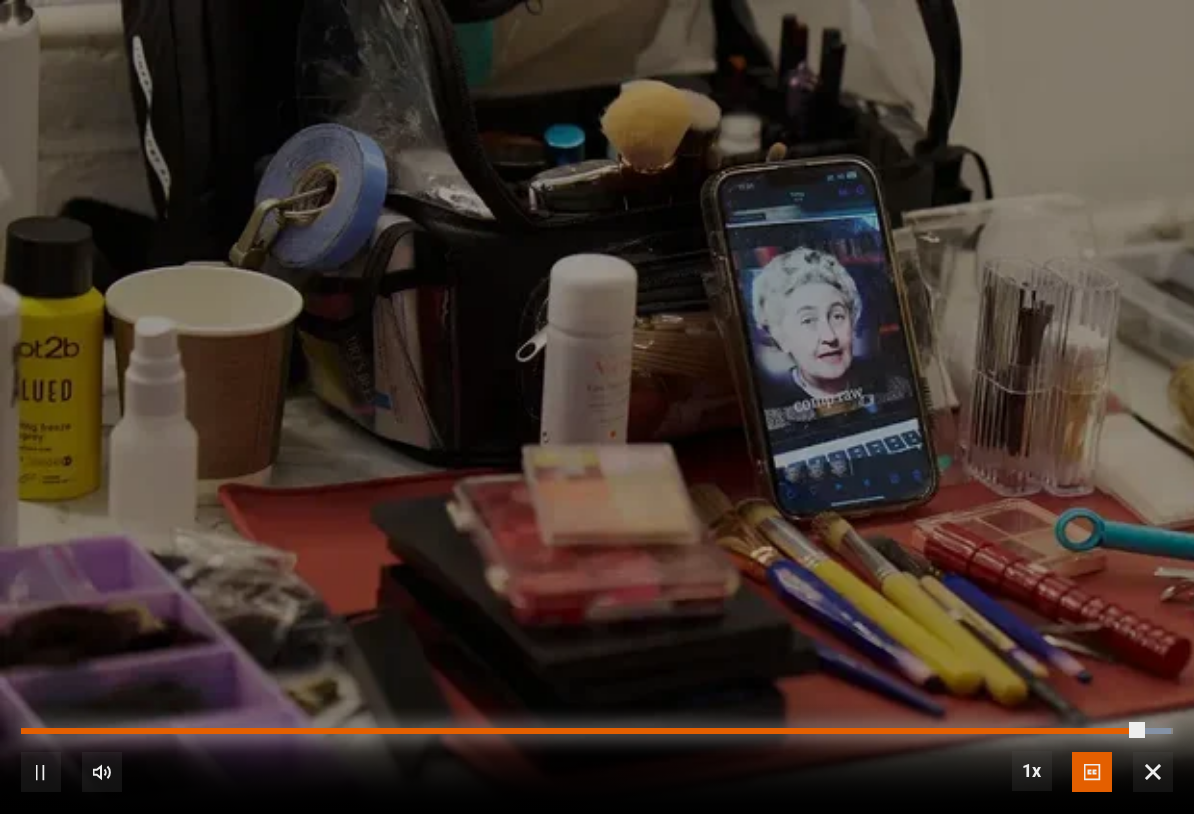 scroll, scrollTop: 0, scrollLeft: 3691, axis: horizontal 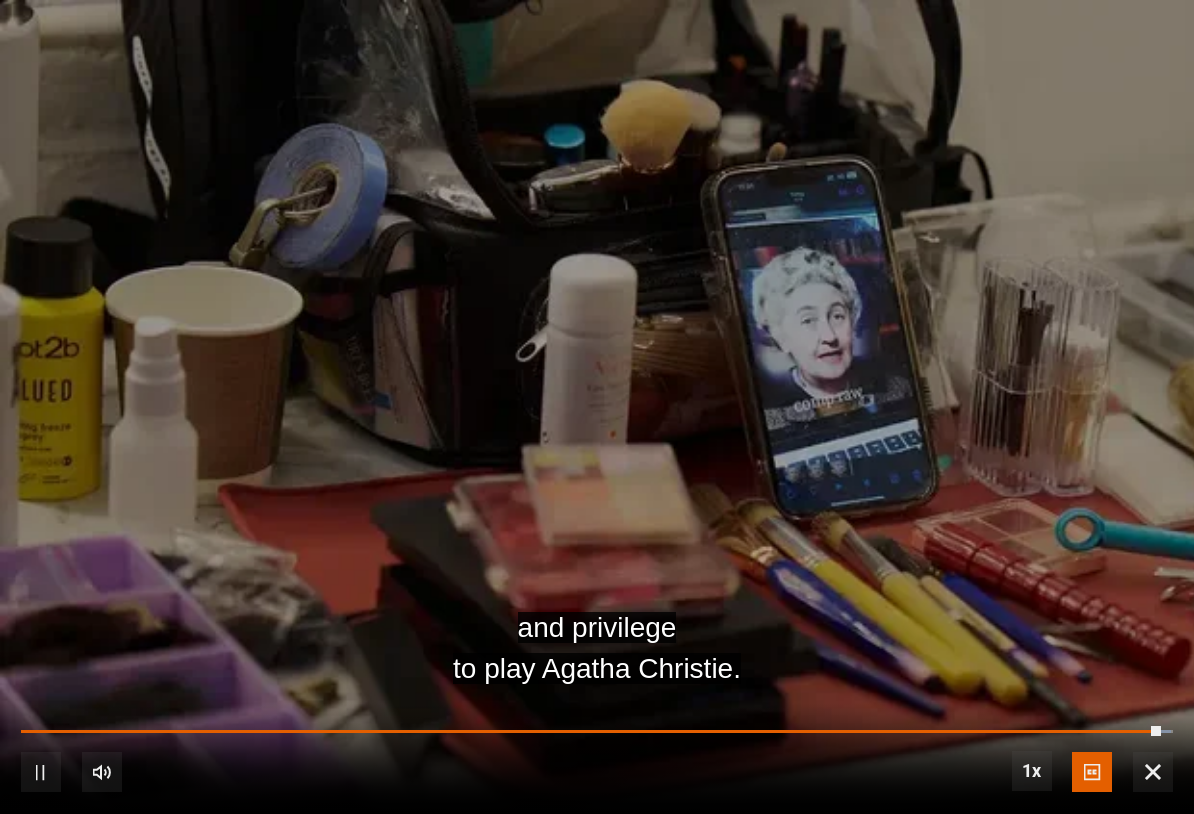 drag, startPoint x: 967, startPoint y: 657, endPoint x: 967, endPoint y: 633, distance: 24 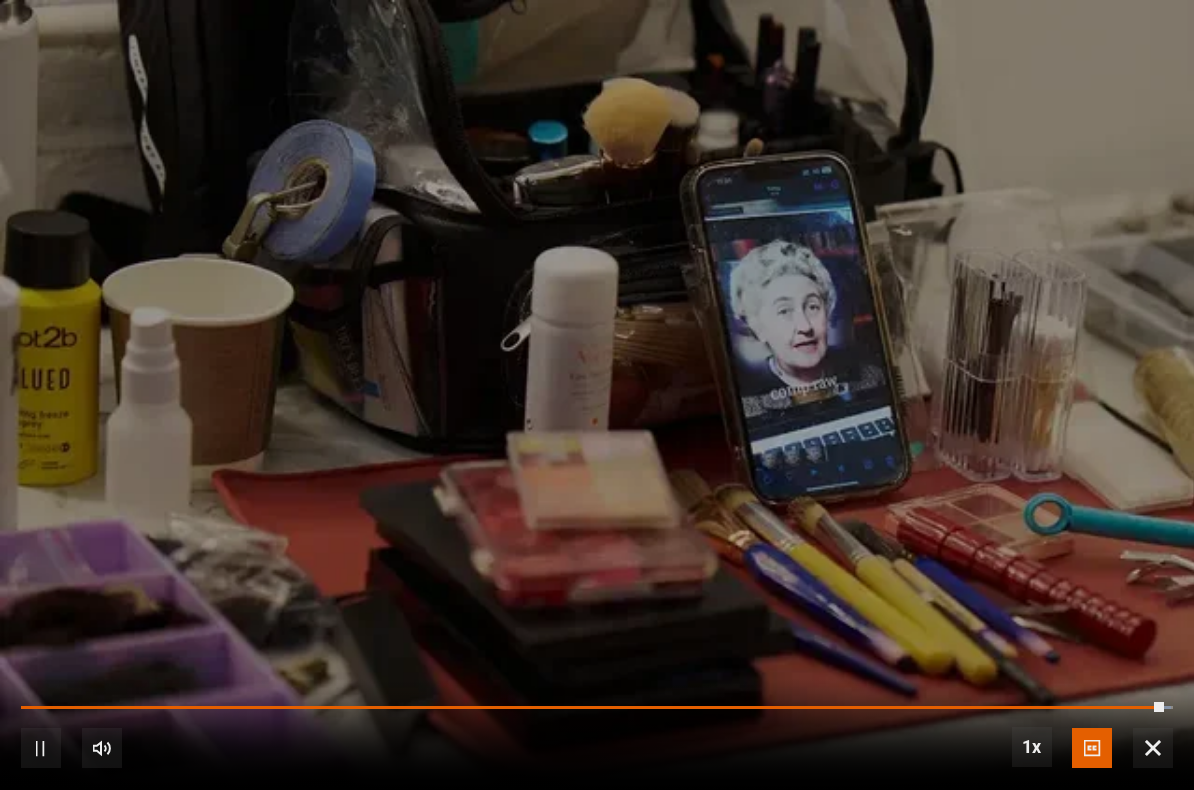 click at bounding box center (1153, 748) 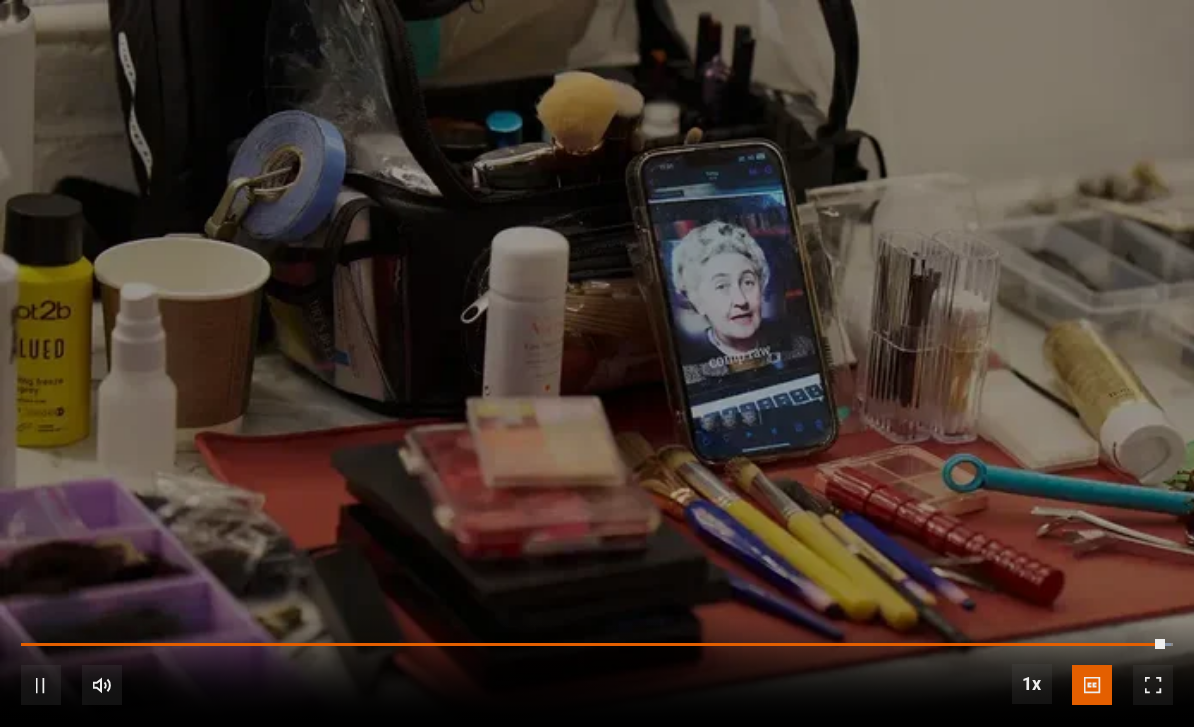 scroll, scrollTop: 3866, scrollLeft: 0, axis: vertical 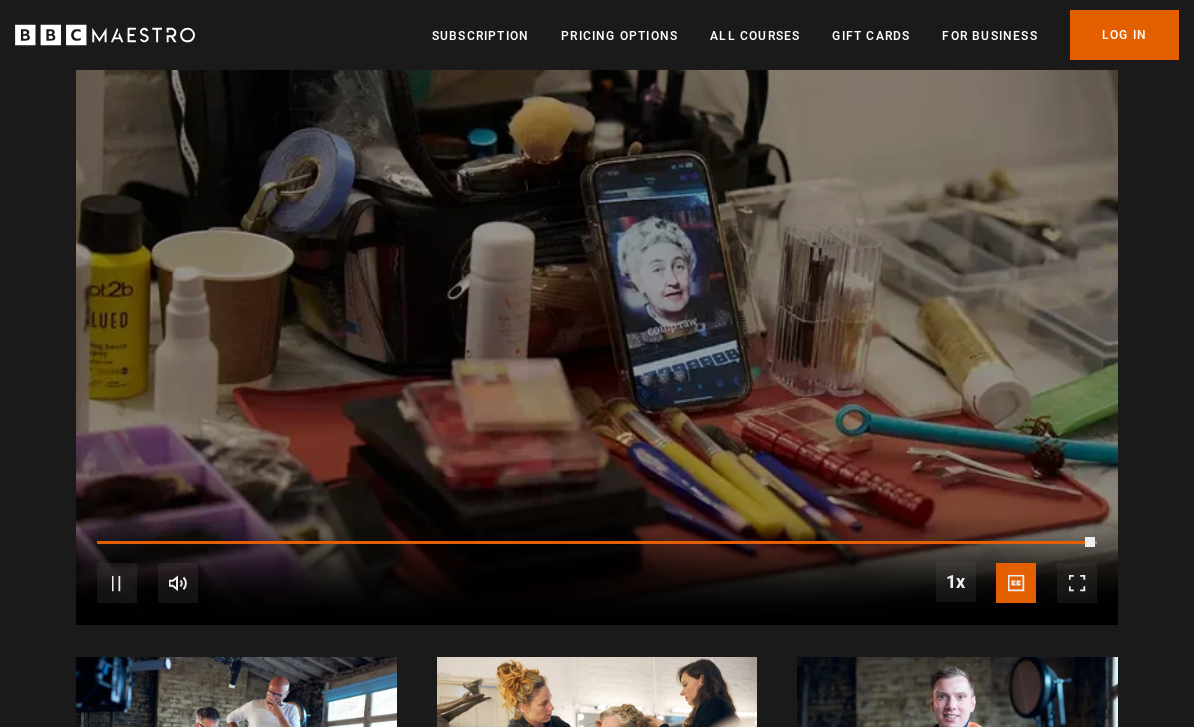 click at bounding box center [117, 583] 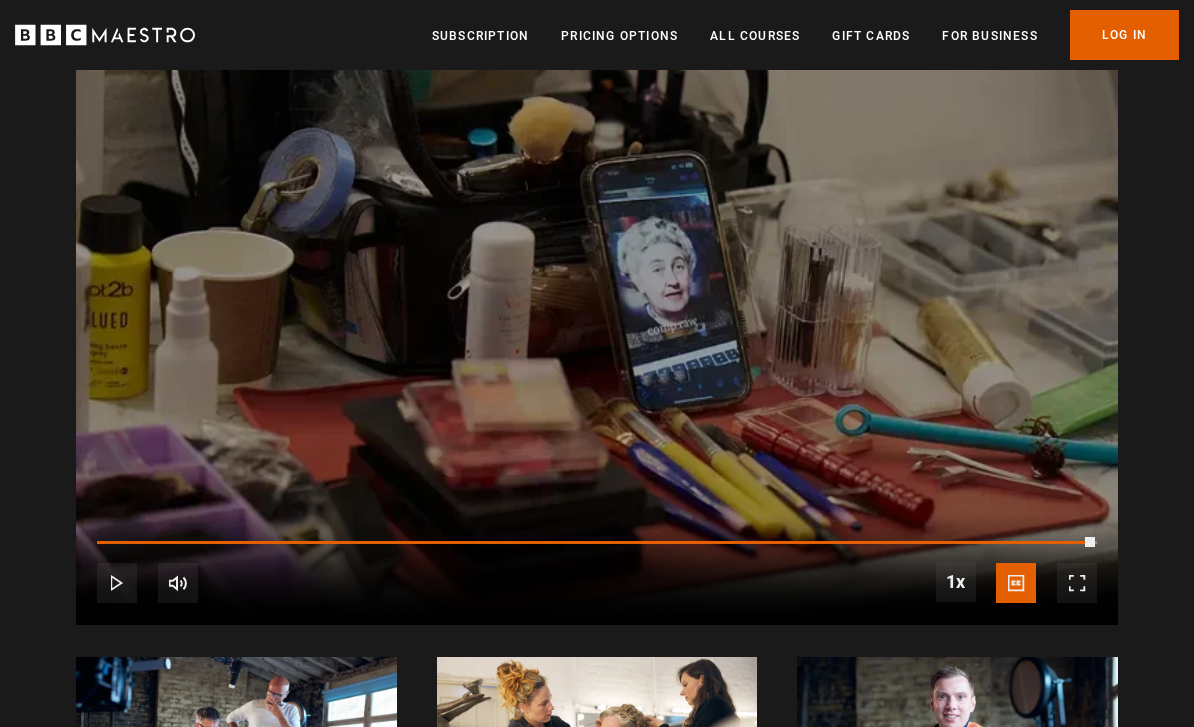 scroll, scrollTop: 0, scrollLeft: 461, axis: horizontal 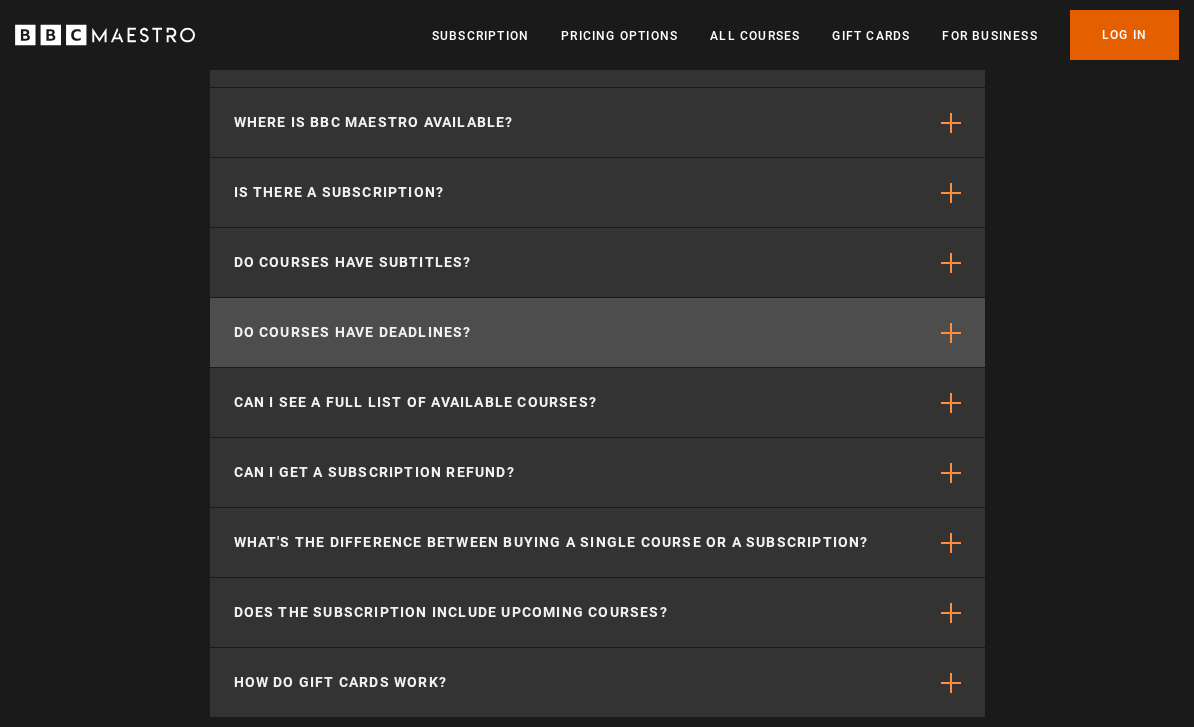 click on "Do courses have deadlines?" at bounding box center (597, 332) 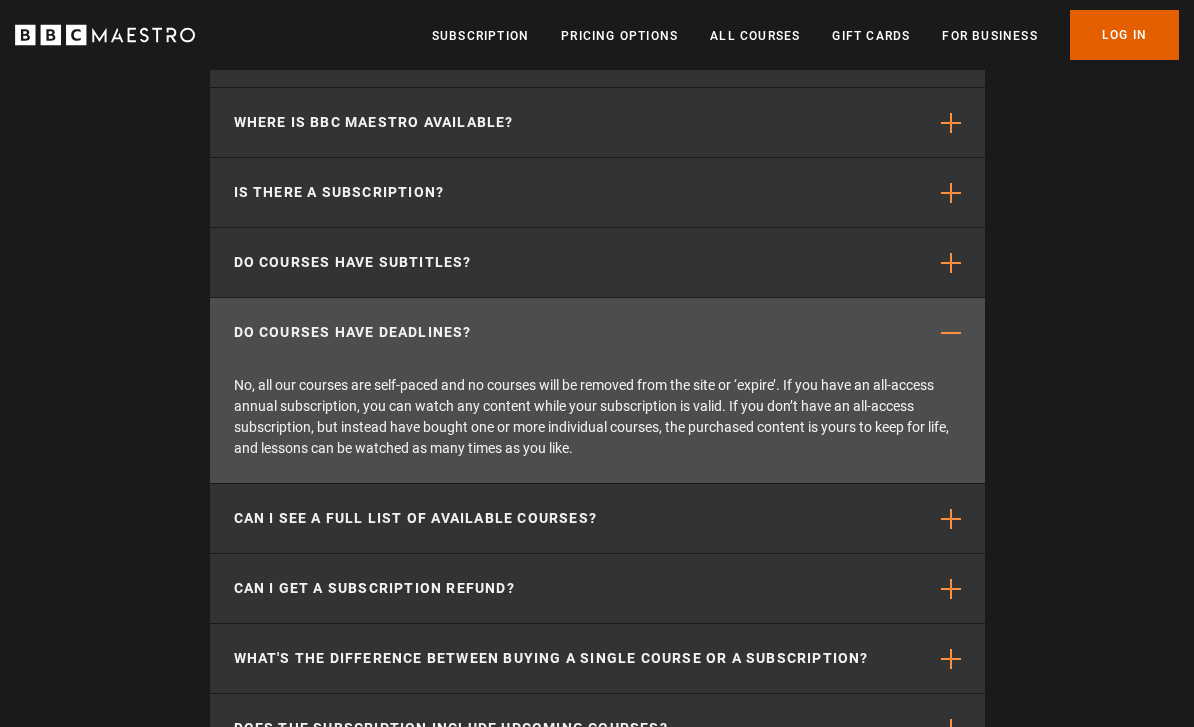 scroll, scrollTop: 0, scrollLeft: 923, axis: horizontal 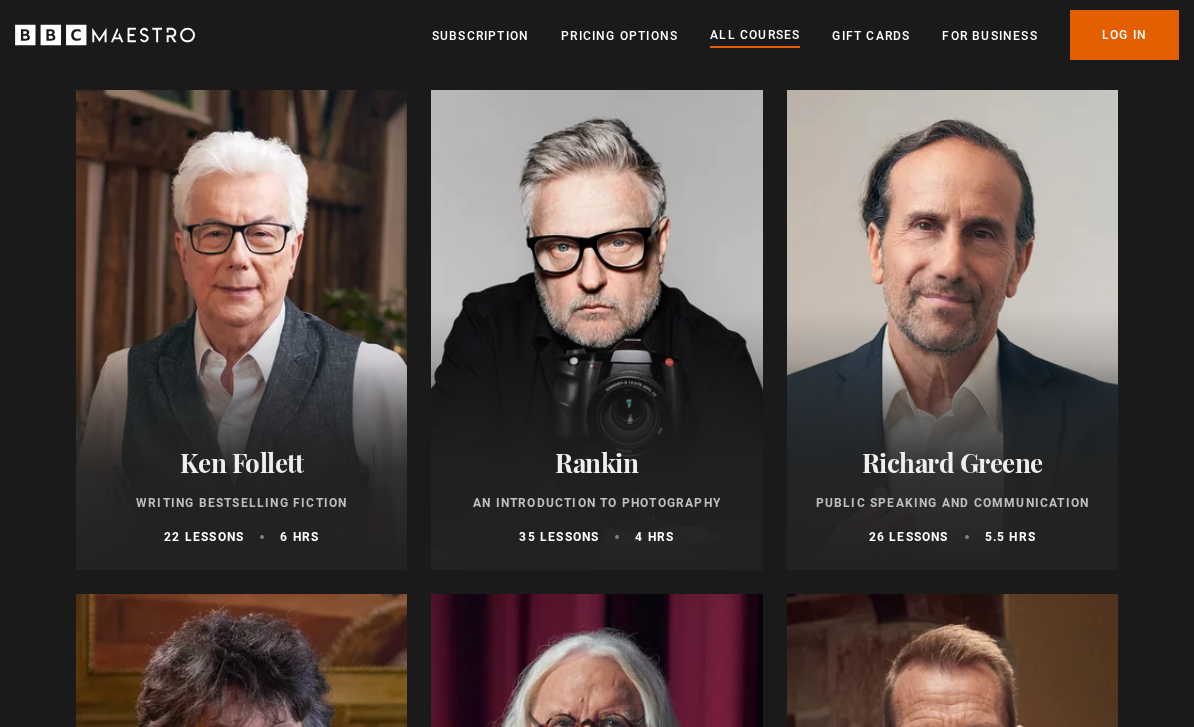 click at bounding box center (596, 330) 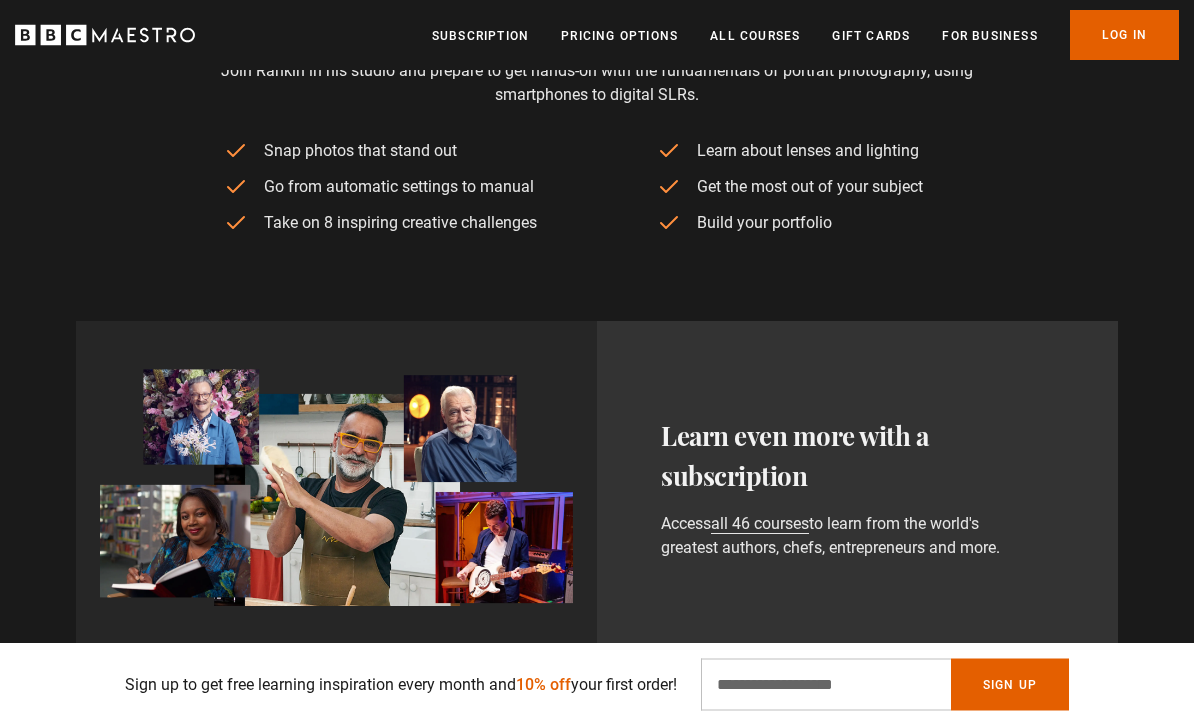 scroll, scrollTop: 0, scrollLeft: 0, axis: both 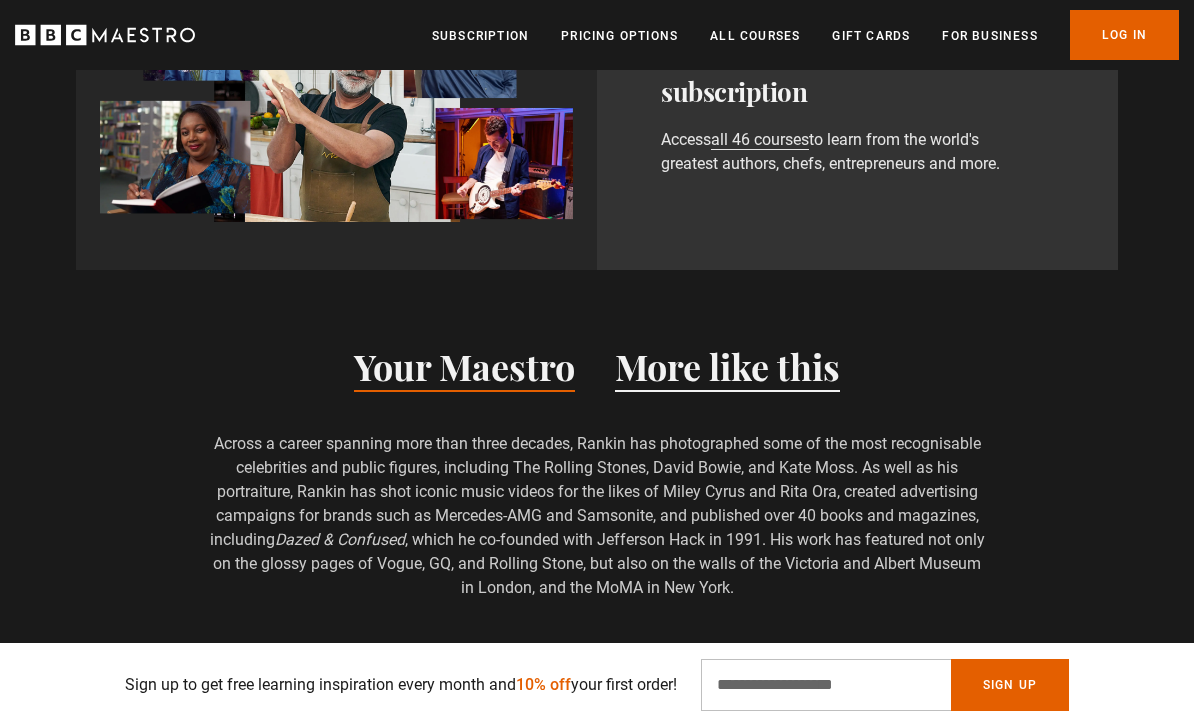 click on "More like this" at bounding box center [727, 371] 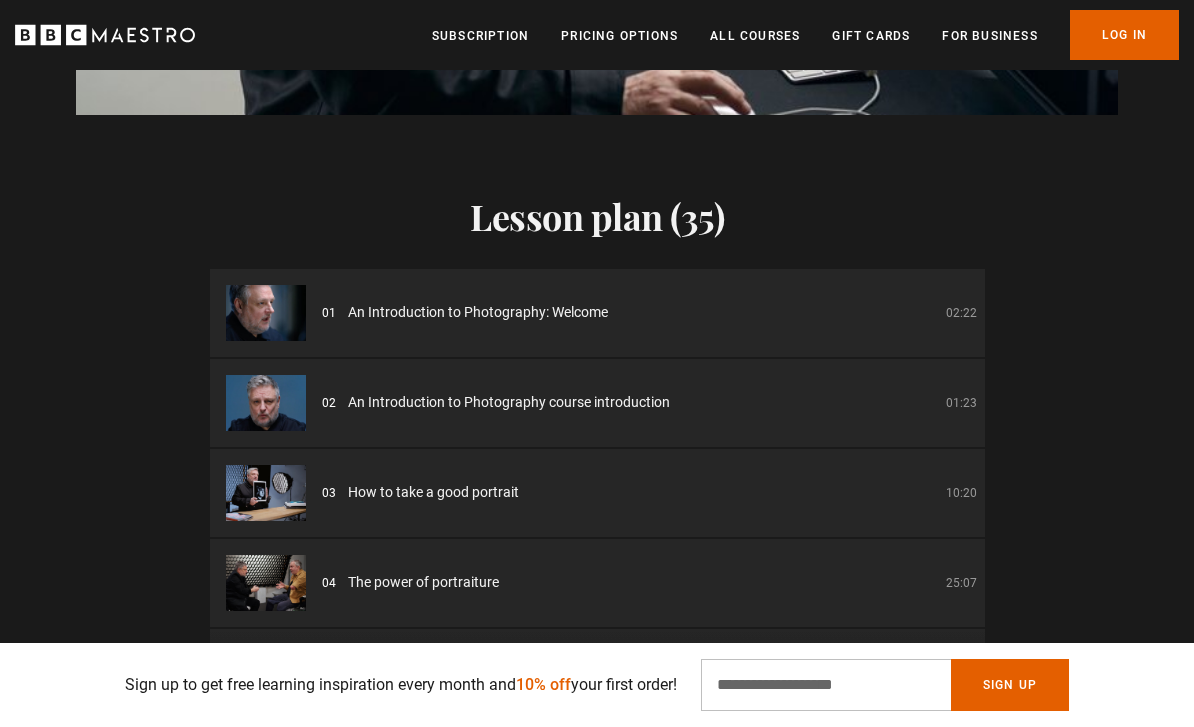 scroll, scrollTop: 2689, scrollLeft: 0, axis: vertical 